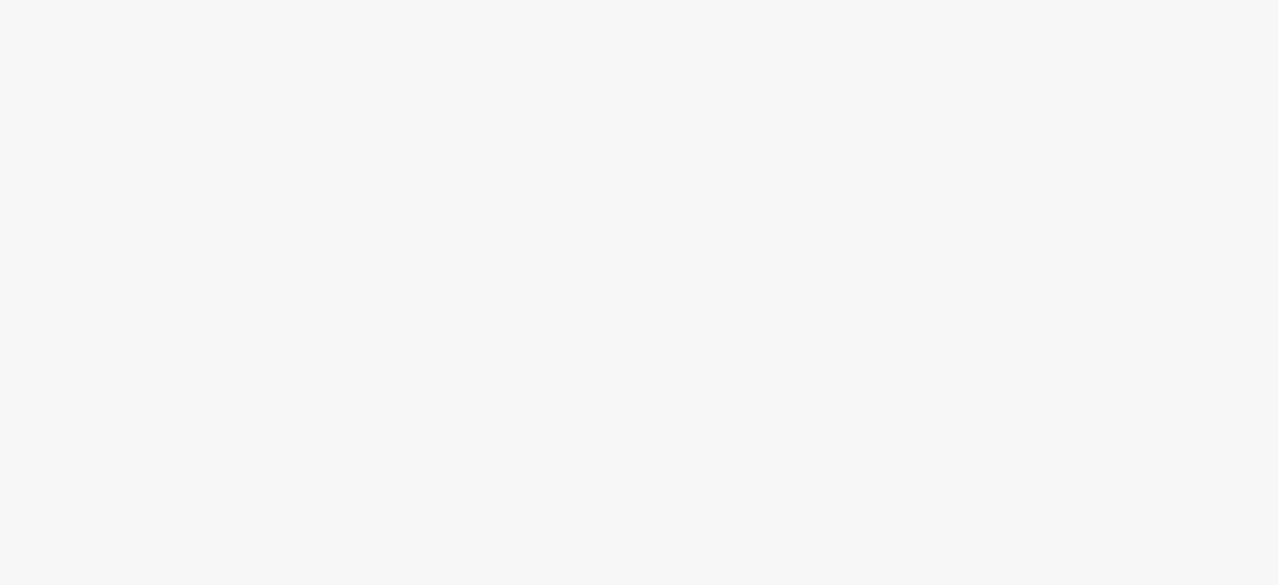 scroll, scrollTop: 0, scrollLeft: 0, axis: both 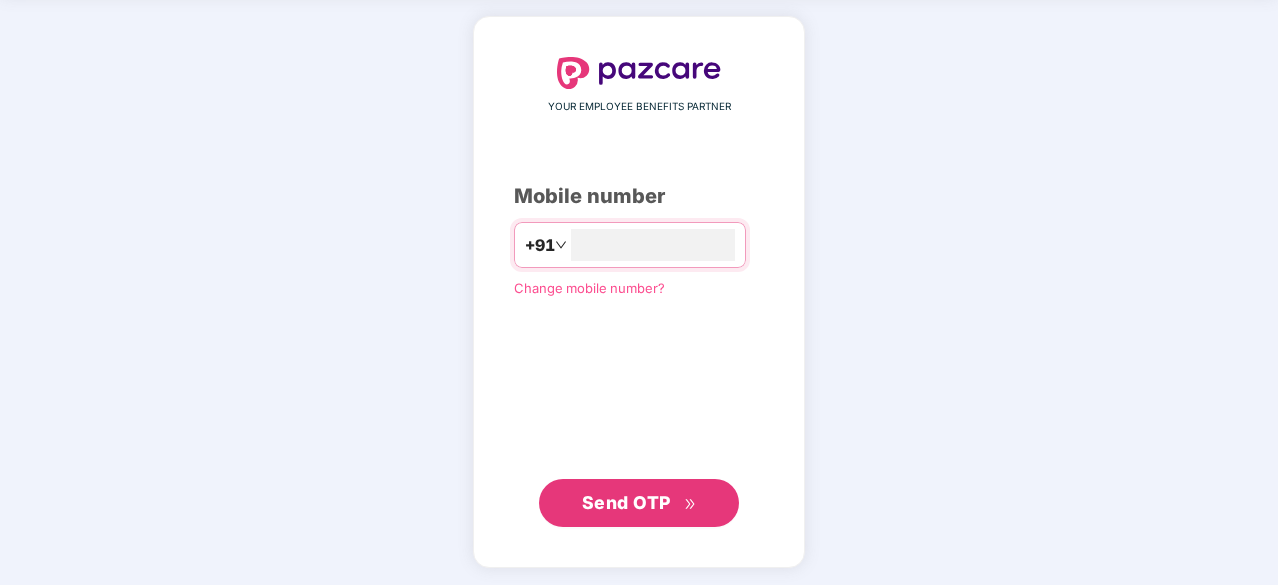type on "**********" 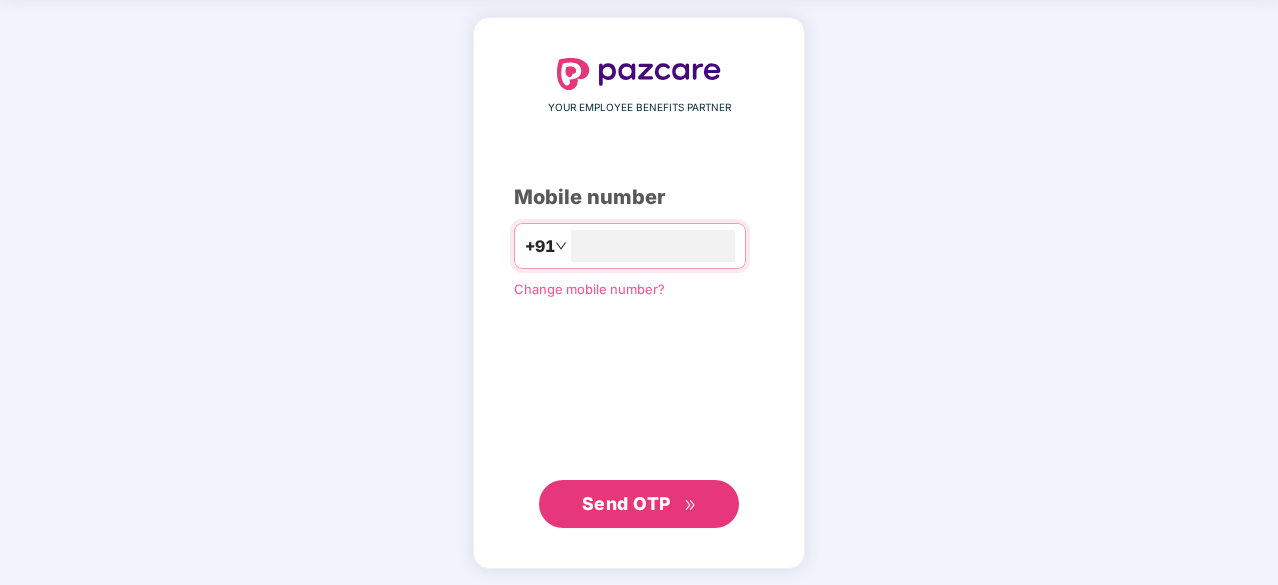 click on "Send OTP" at bounding box center (639, 504) 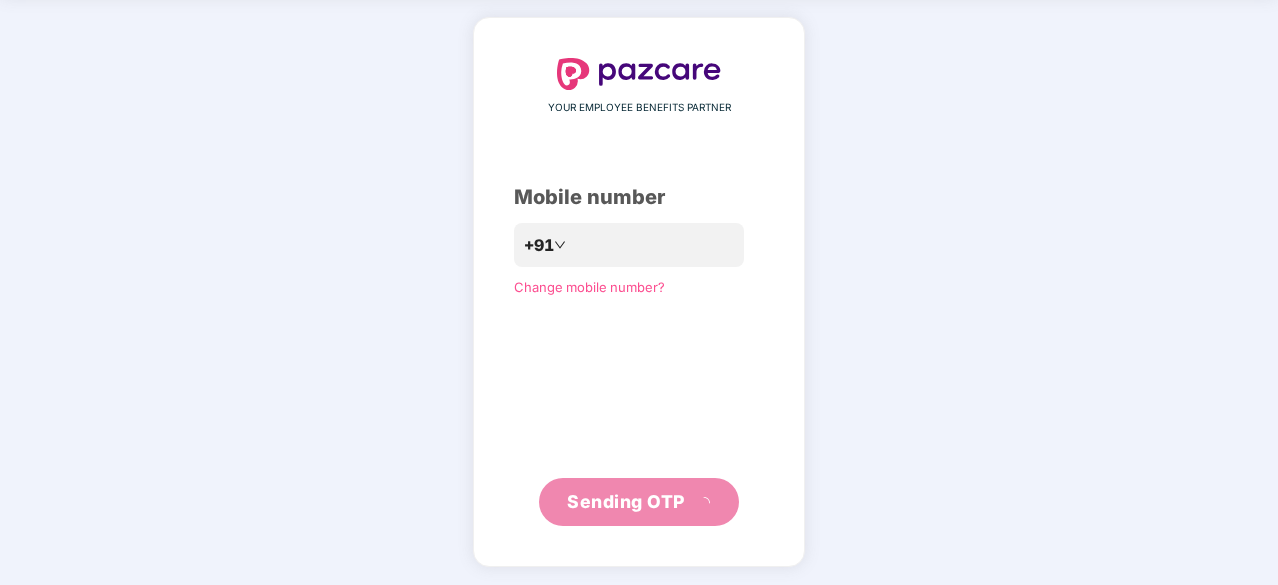 scroll, scrollTop: 66, scrollLeft: 0, axis: vertical 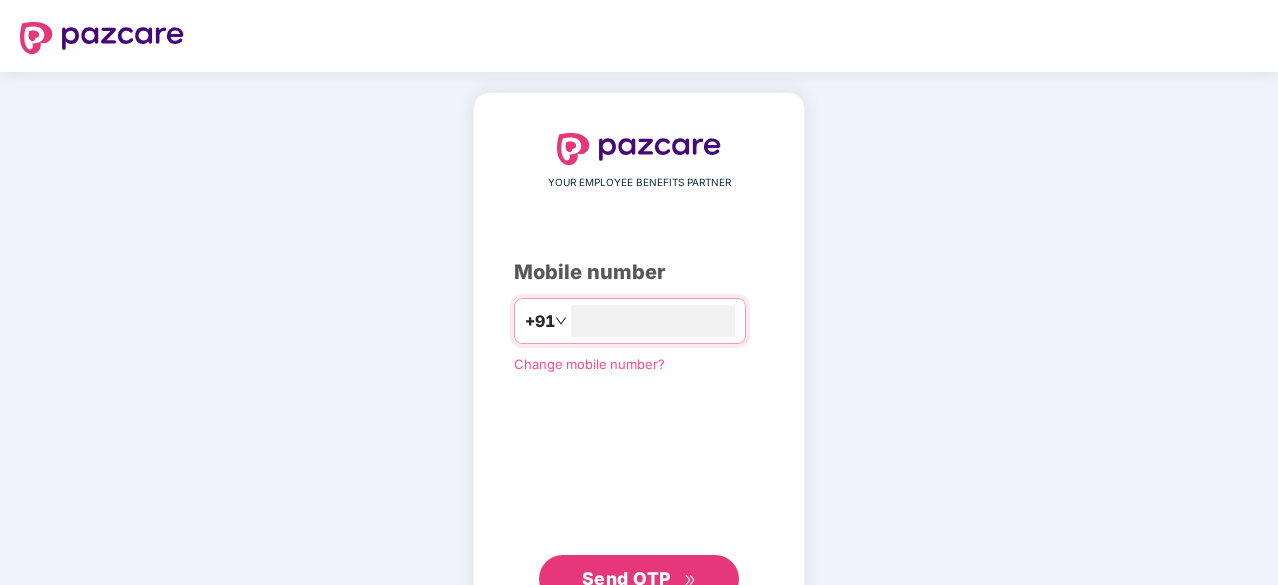 type on "**********" 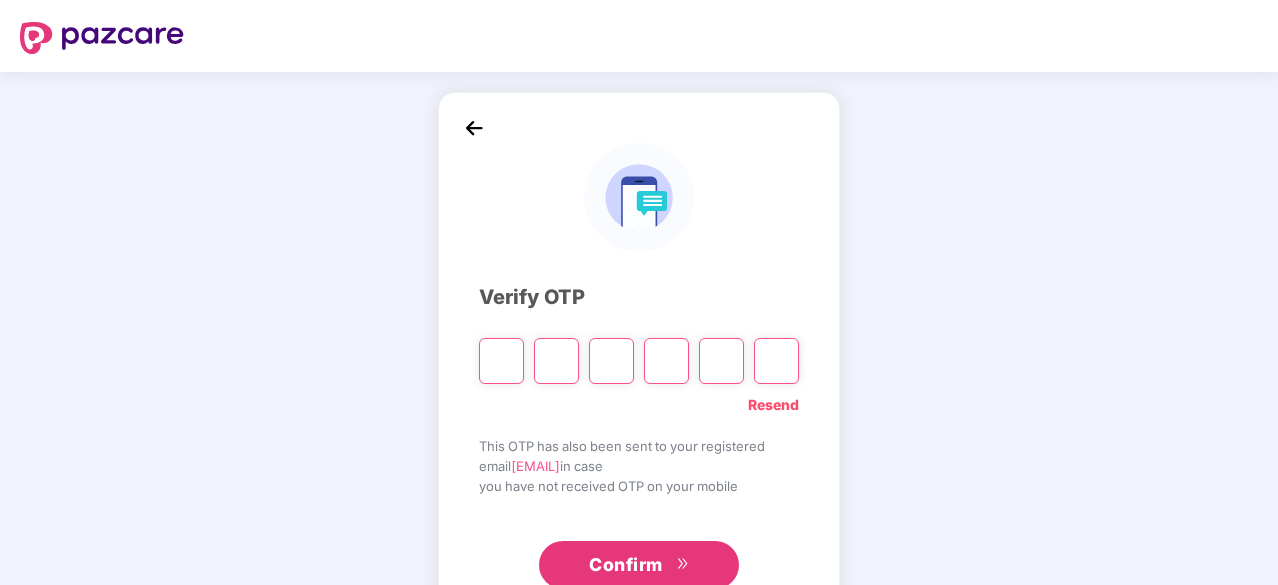 type on "*" 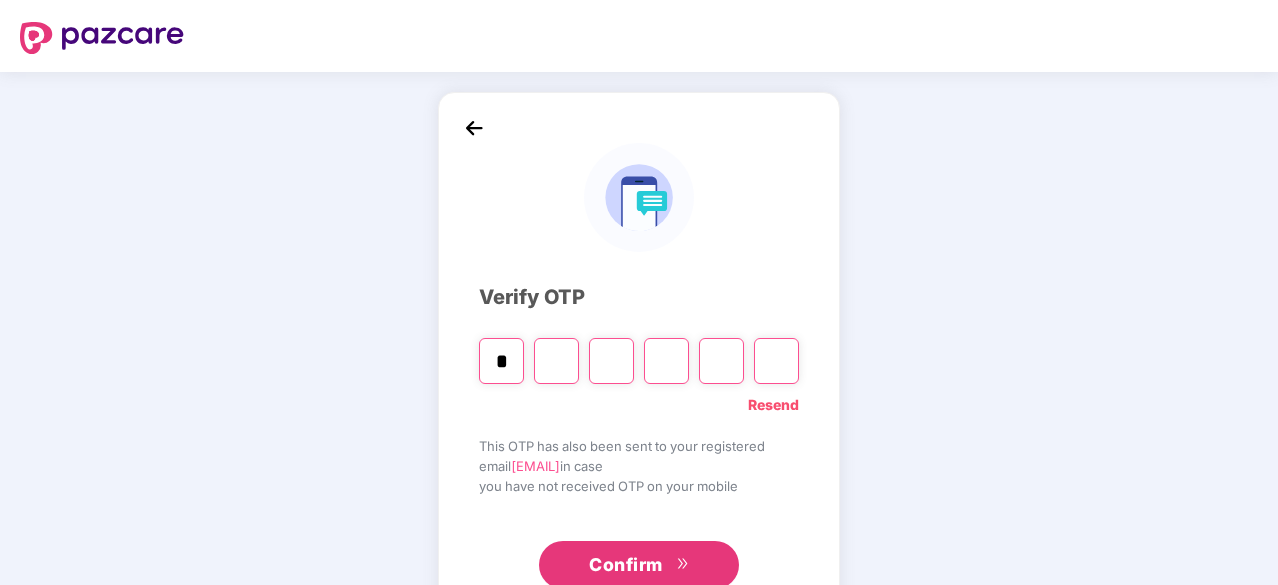 type on "*" 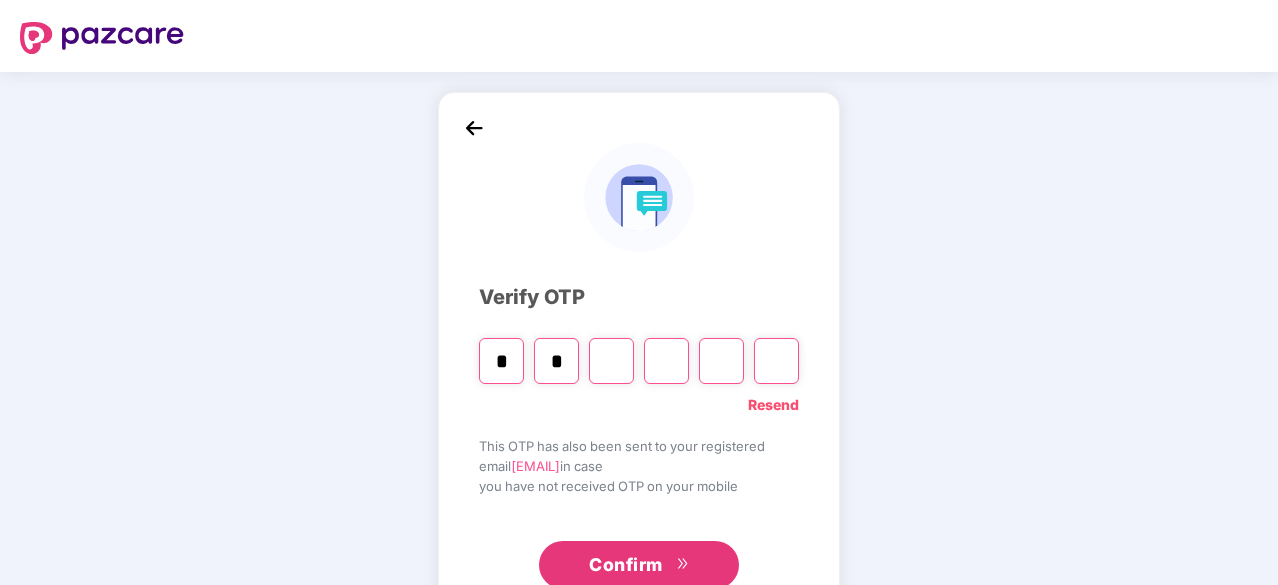 type on "*" 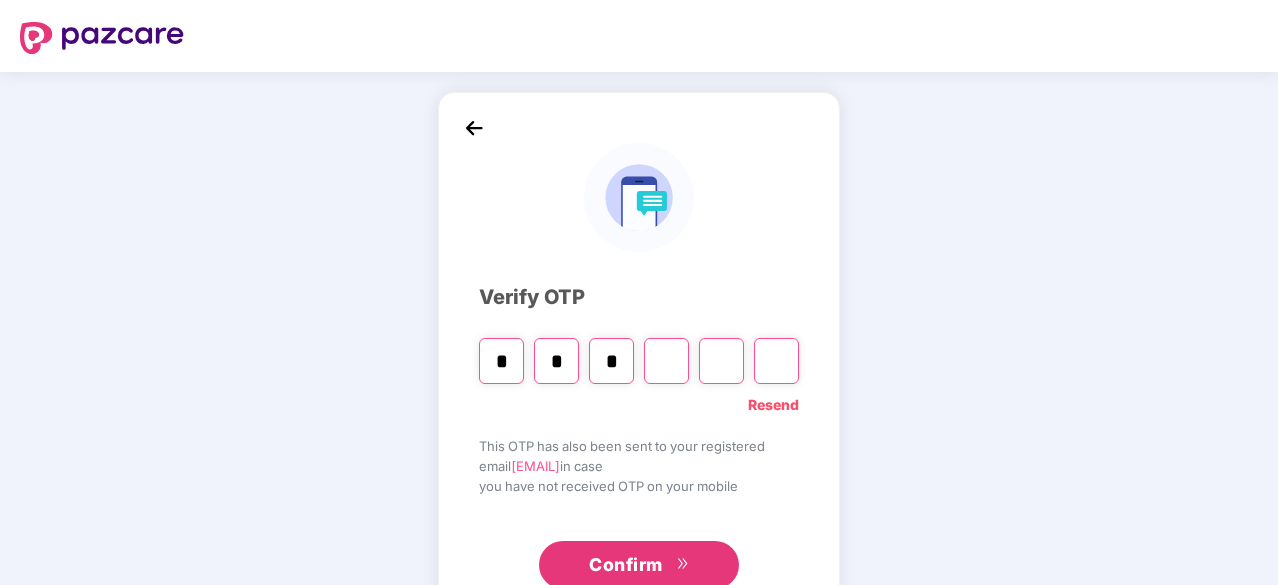 type on "*" 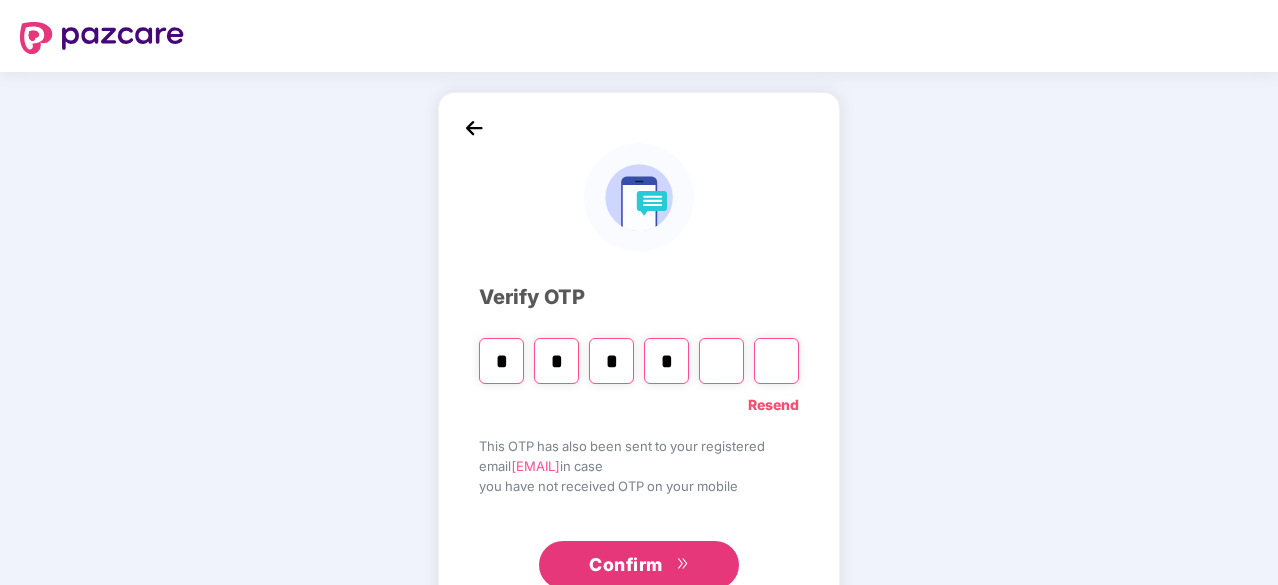 type on "*" 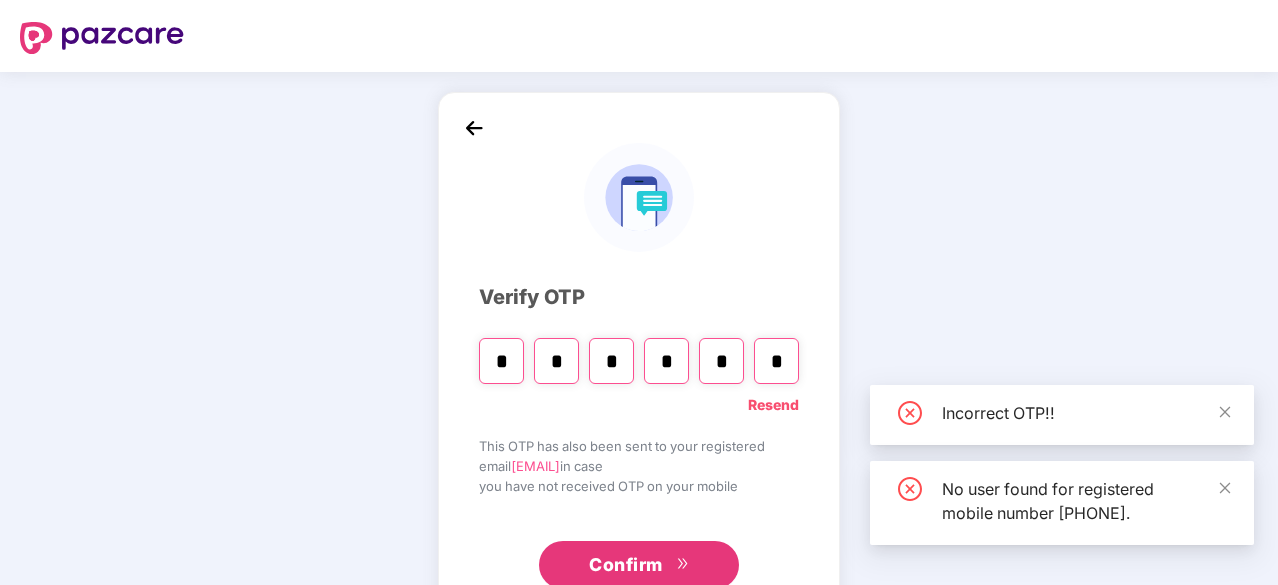 type on "*" 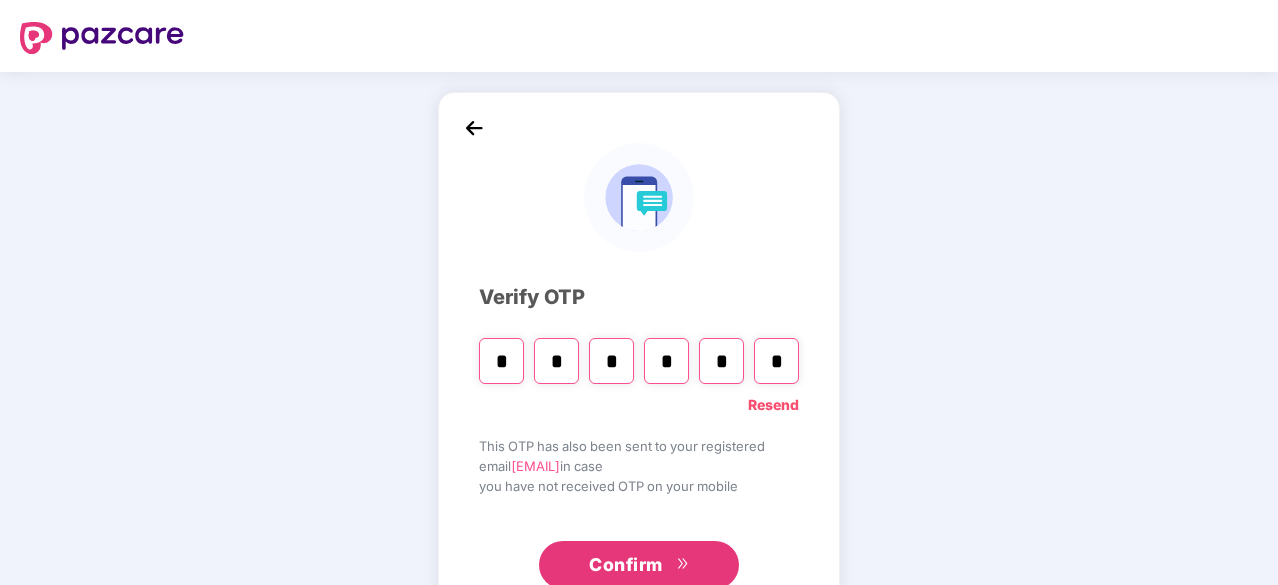 click on "*" at bounding box center [501, 361] 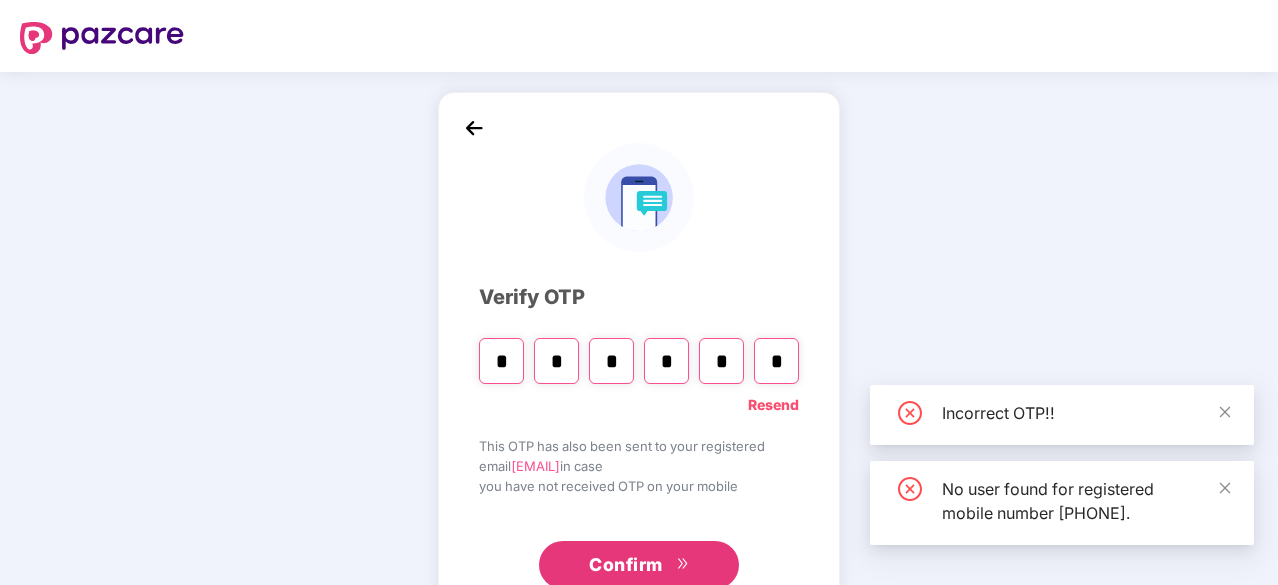 type on "*" 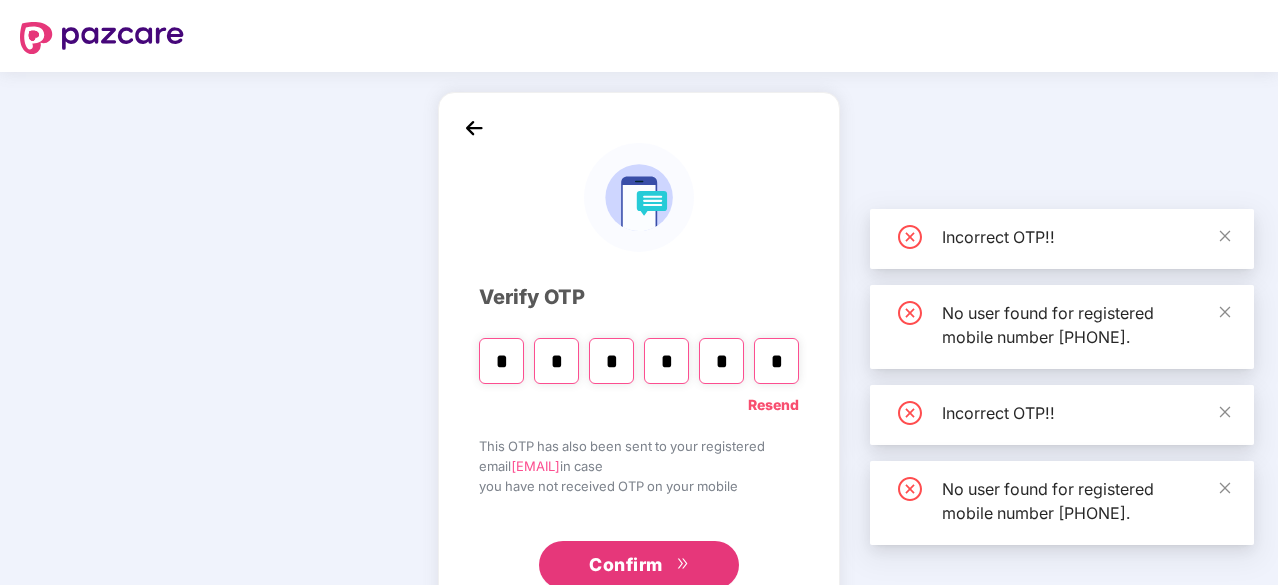type on "*" 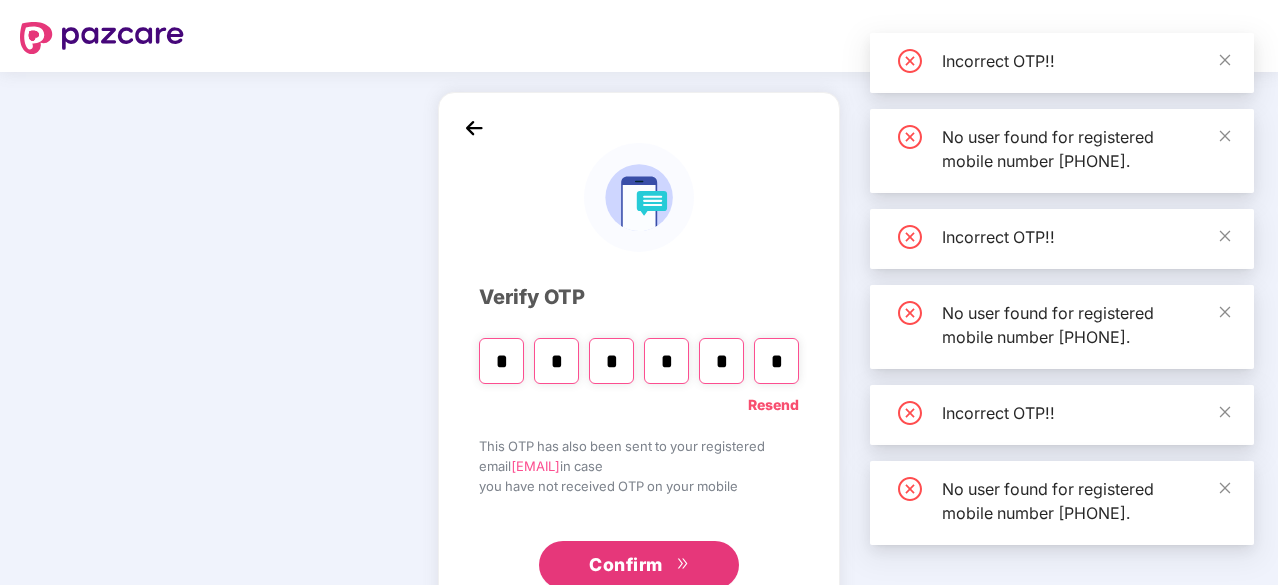 type on "*" 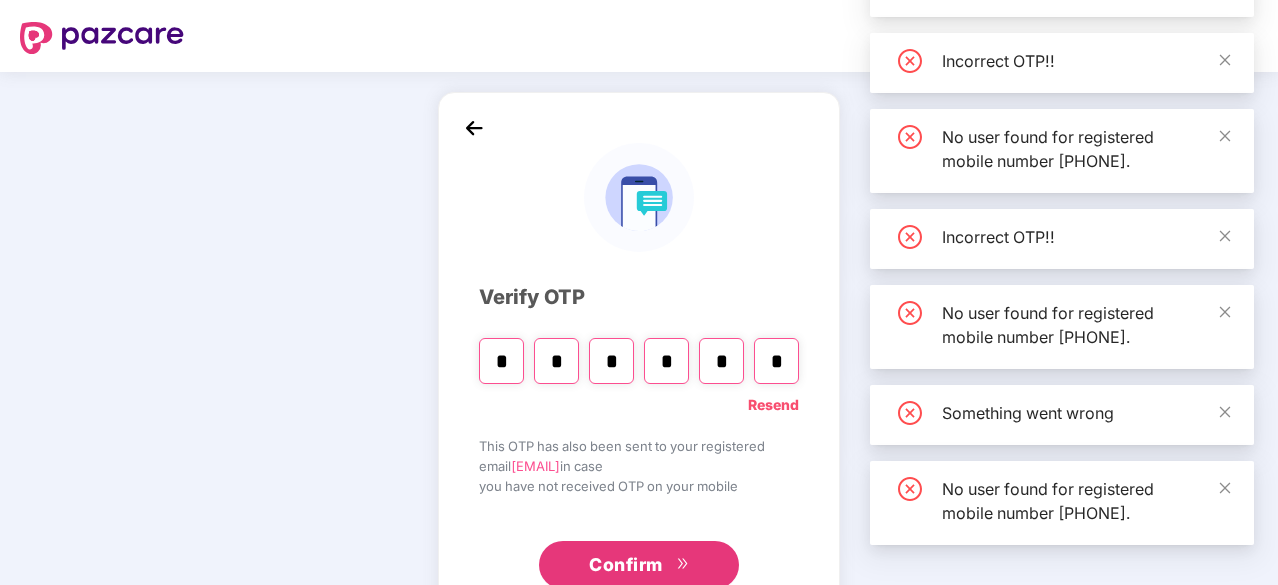 type on "*" 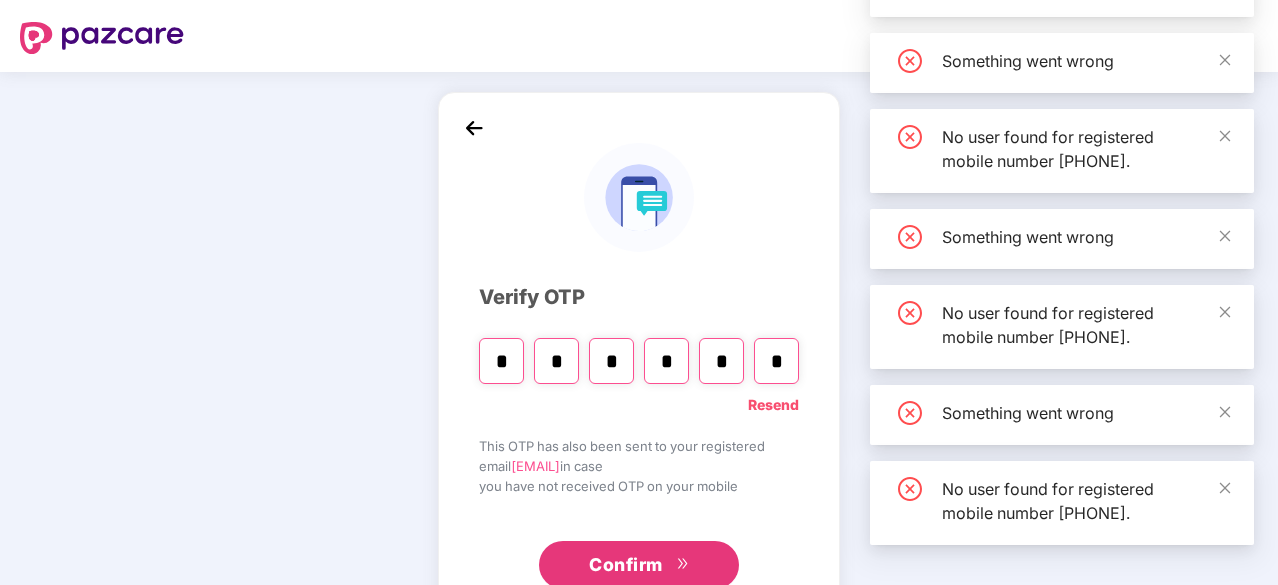 type on "*" 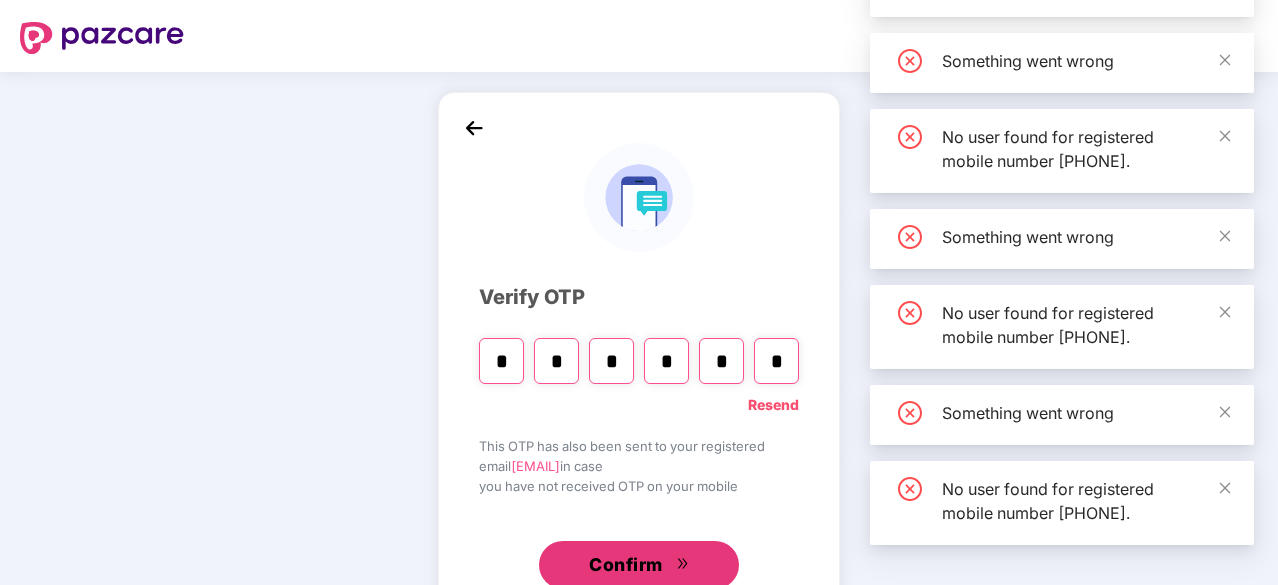 click on "Confirm" at bounding box center [626, 565] 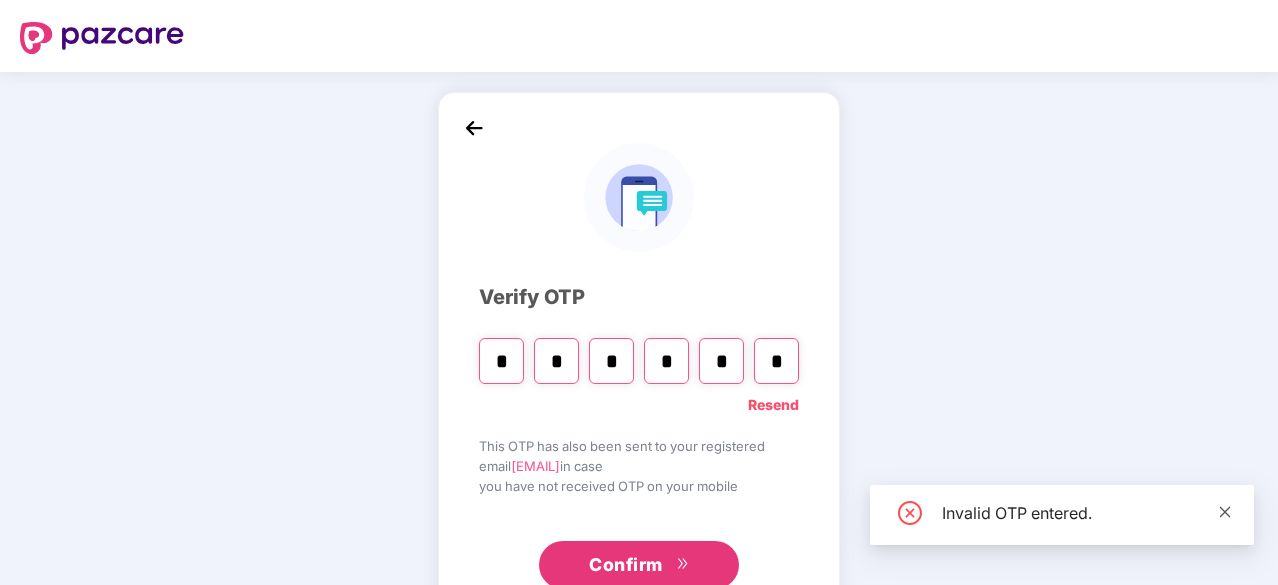 click 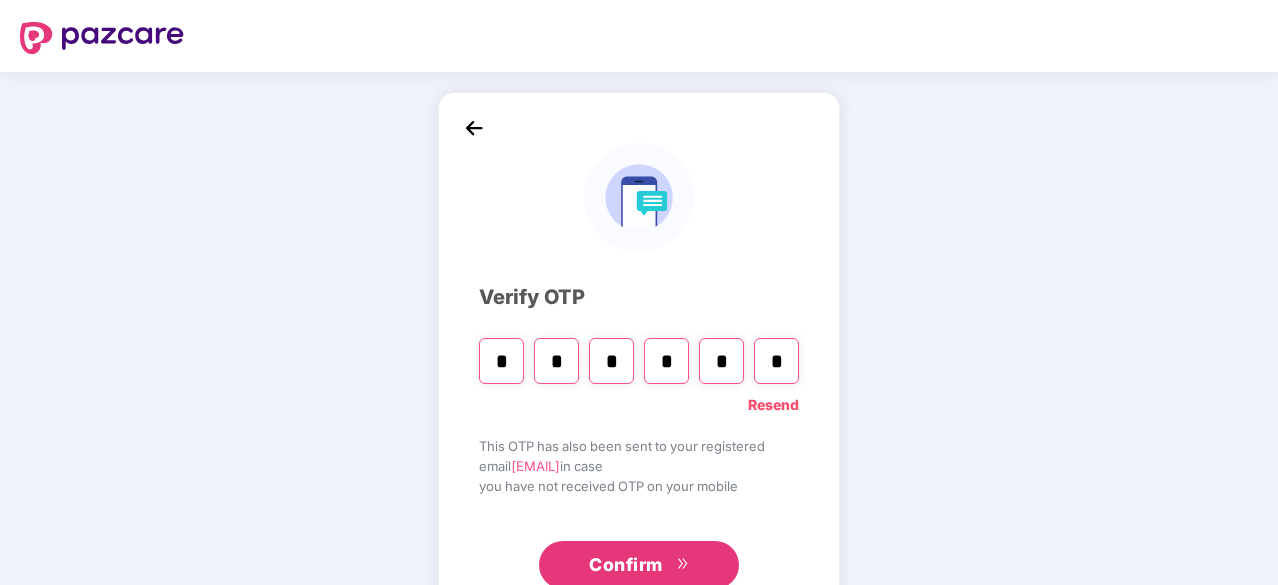 click on "Confirm" at bounding box center [626, 565] 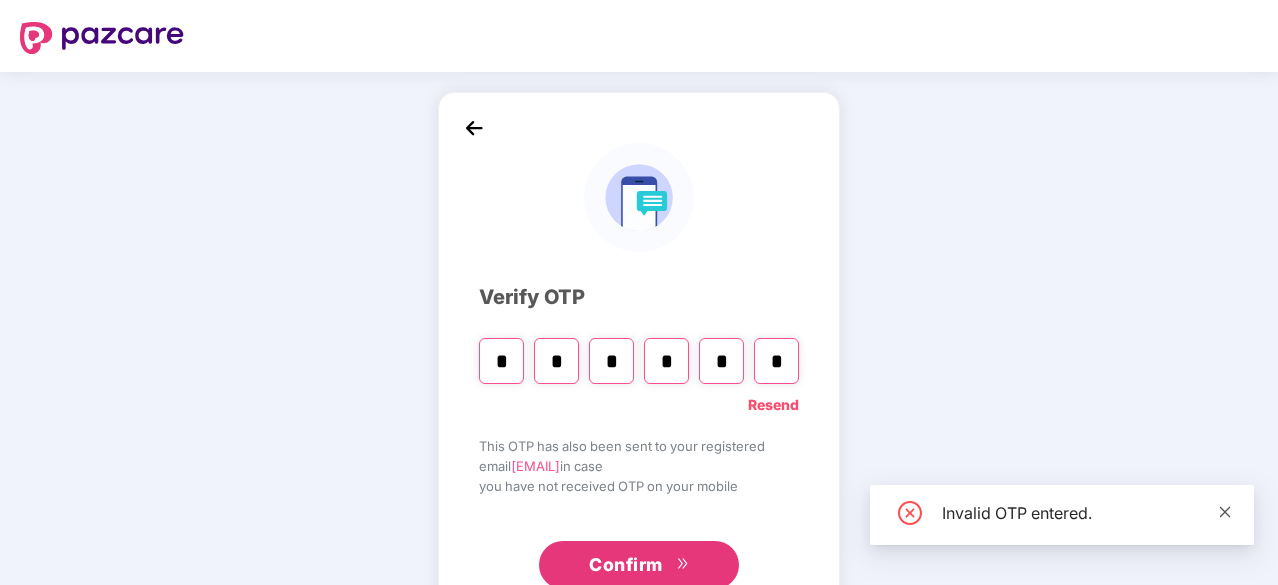 click 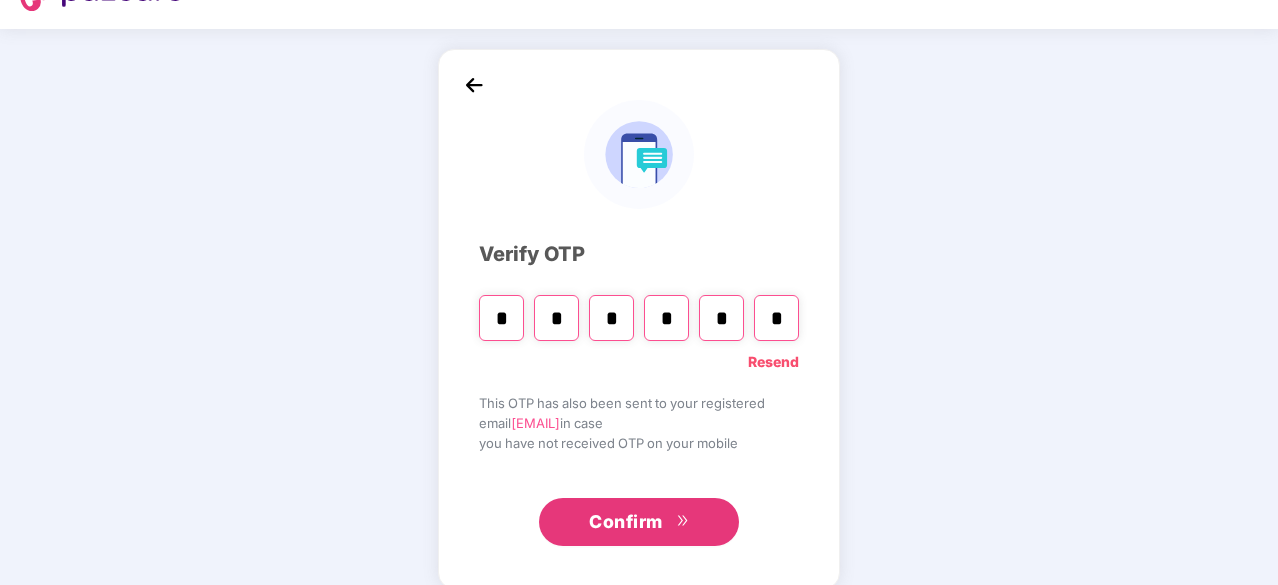 scroll, scrollTop: 66, scrollLeft: 0, axis: vertical 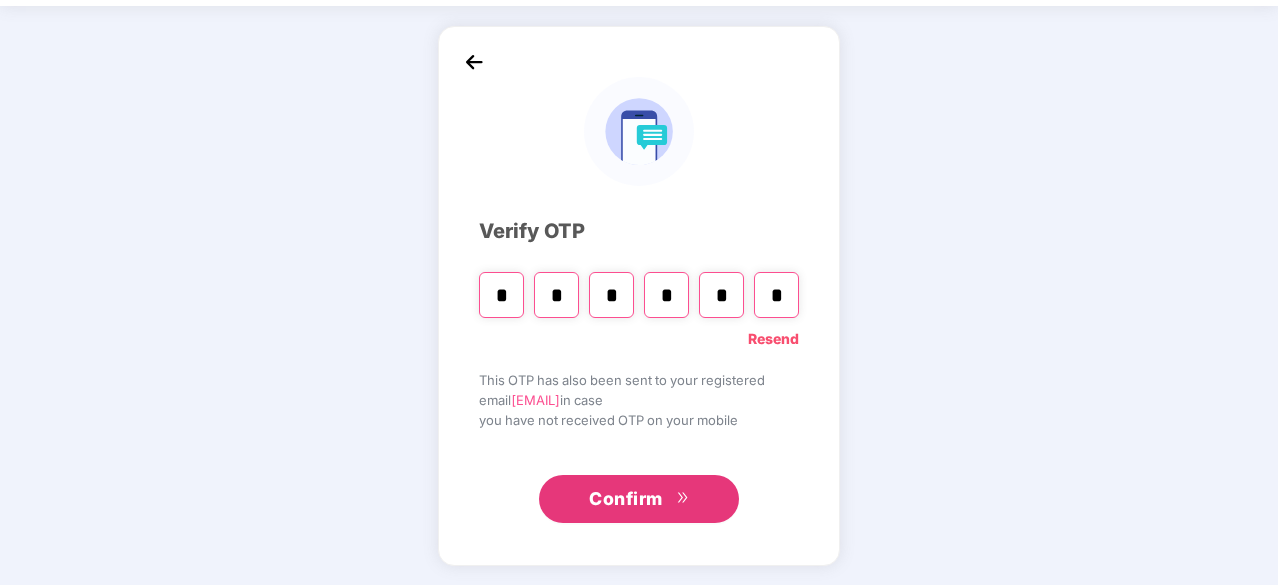 click on "Confirm" at bounding box center (626, 499) 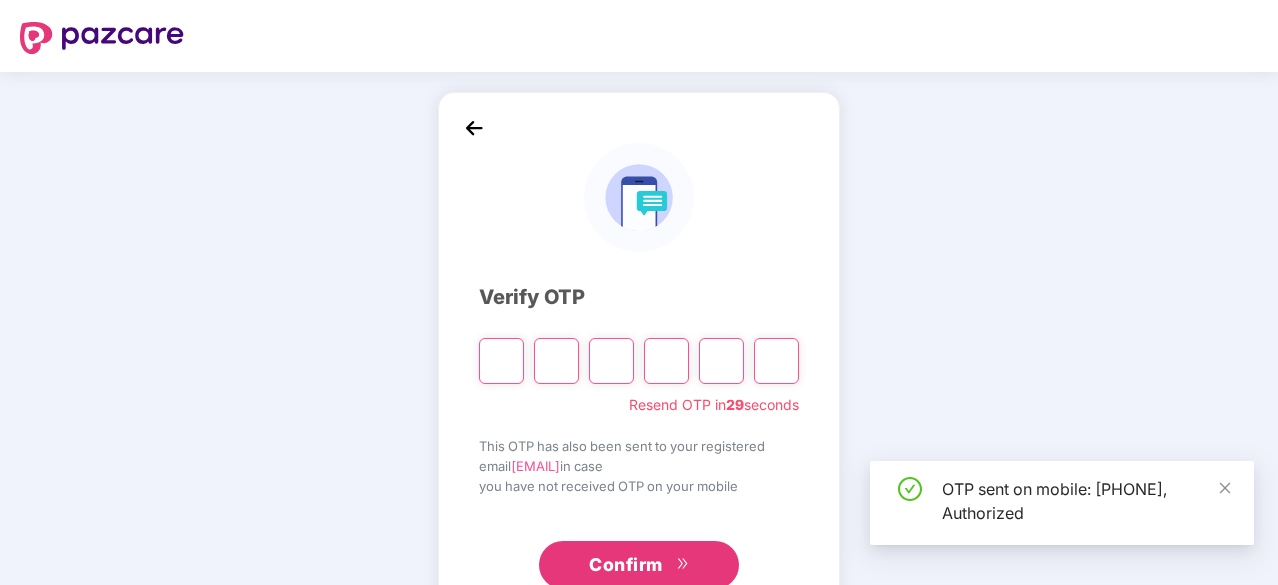 scroll, scrollTop: 66, scrollLeft: 0, axis: vertical 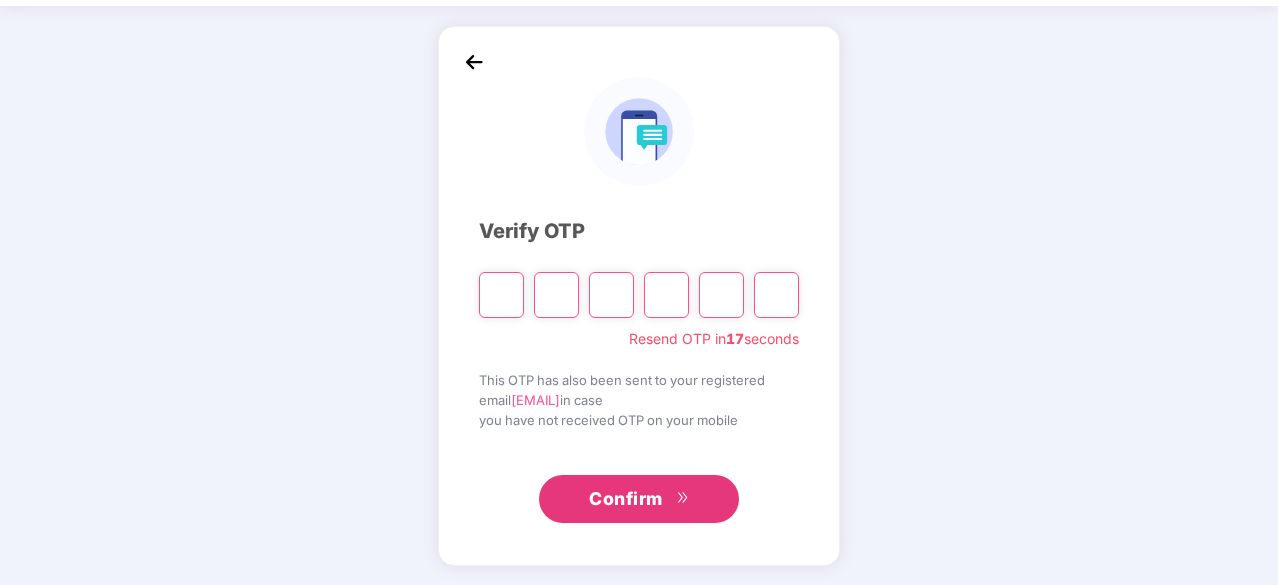 click at bounding box center [501, 295] 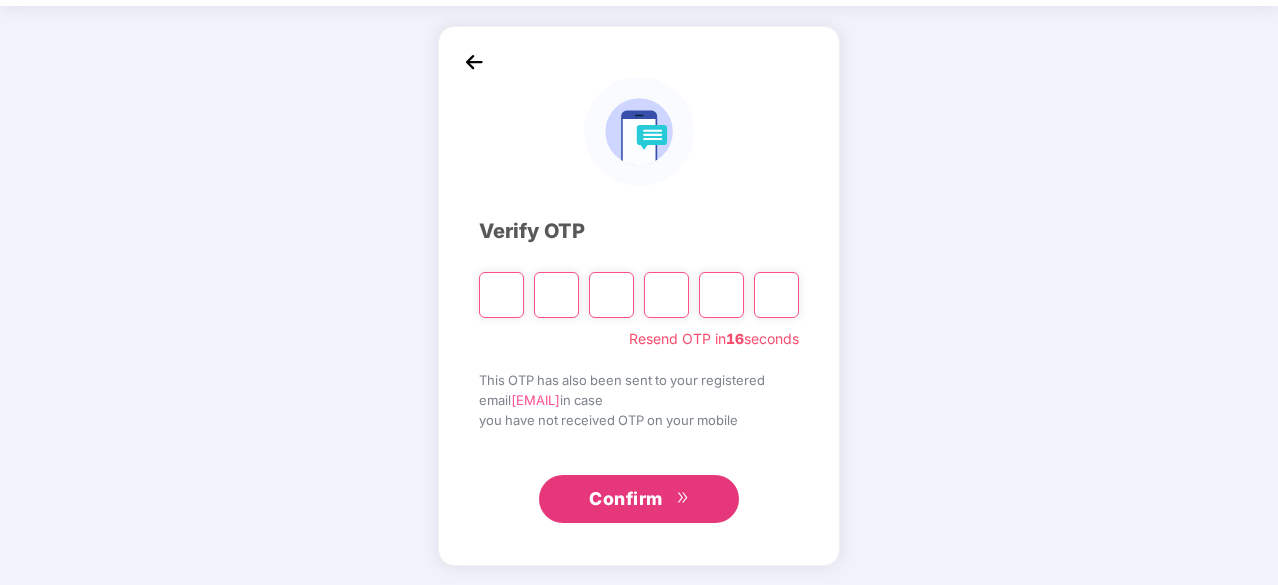 type on "*" 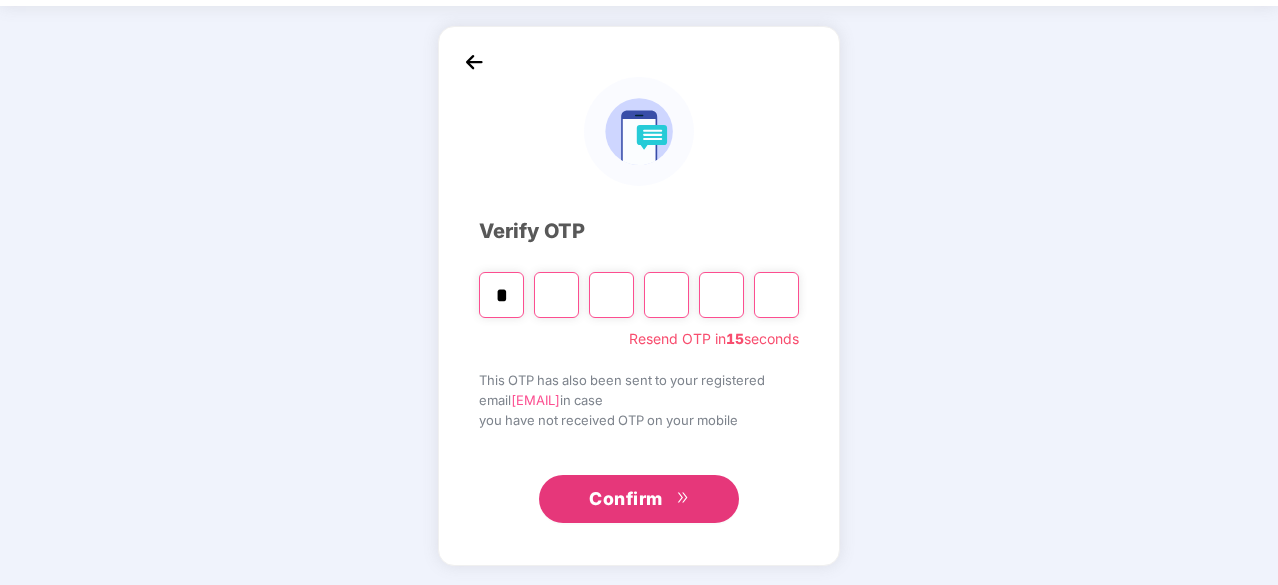 type on "*" 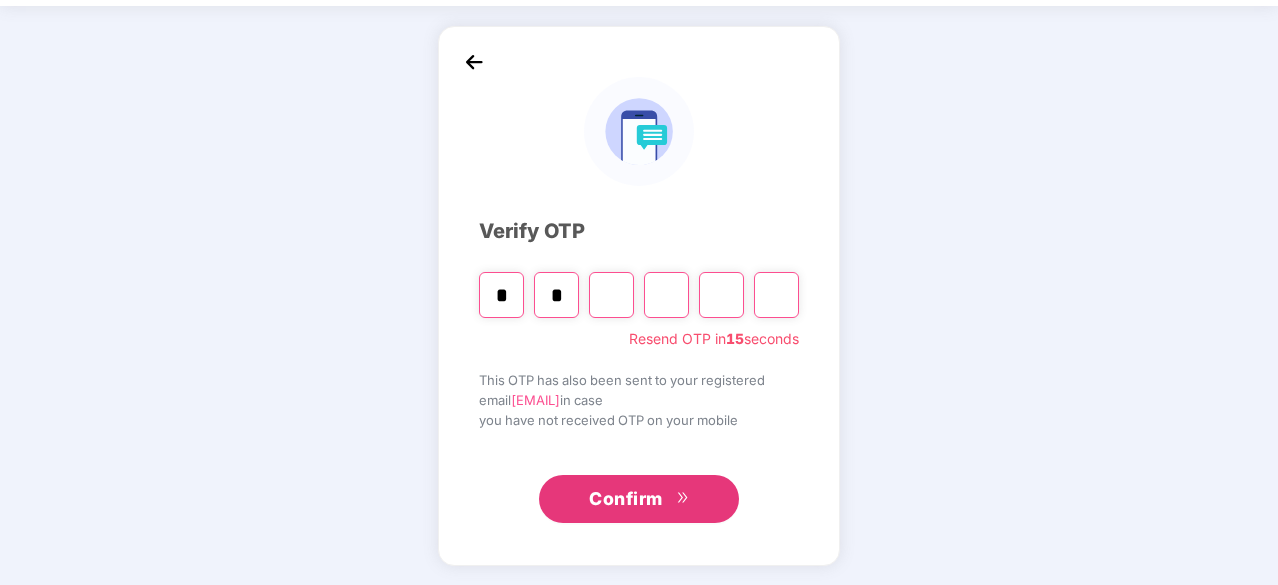 type on "*" 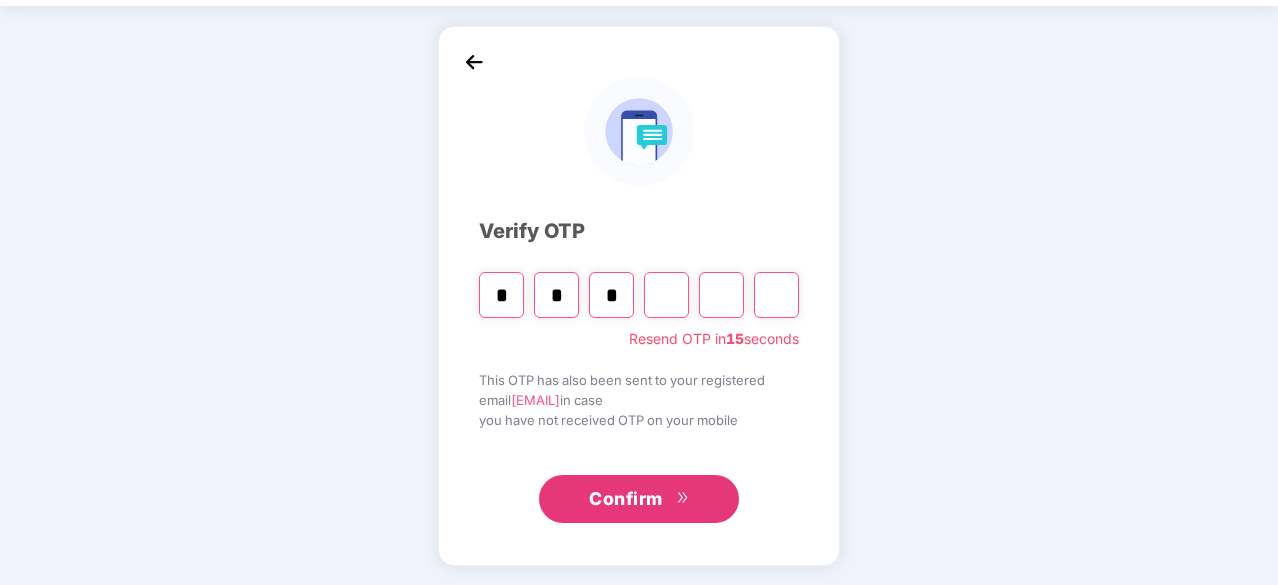 type on "*" 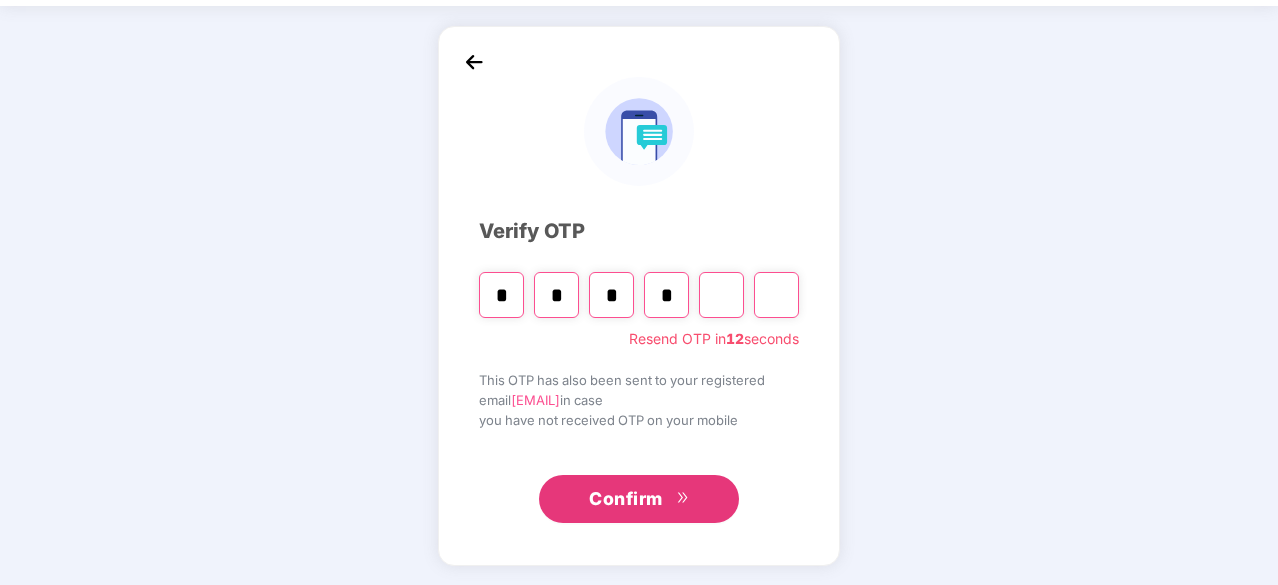 type on "*" 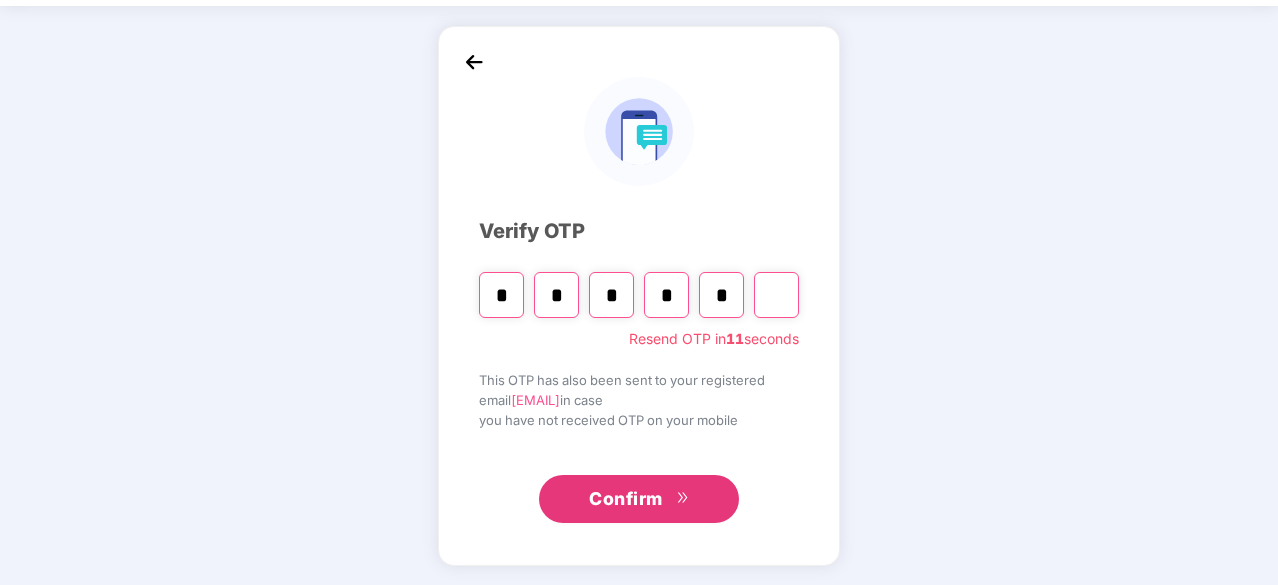 type on "*" 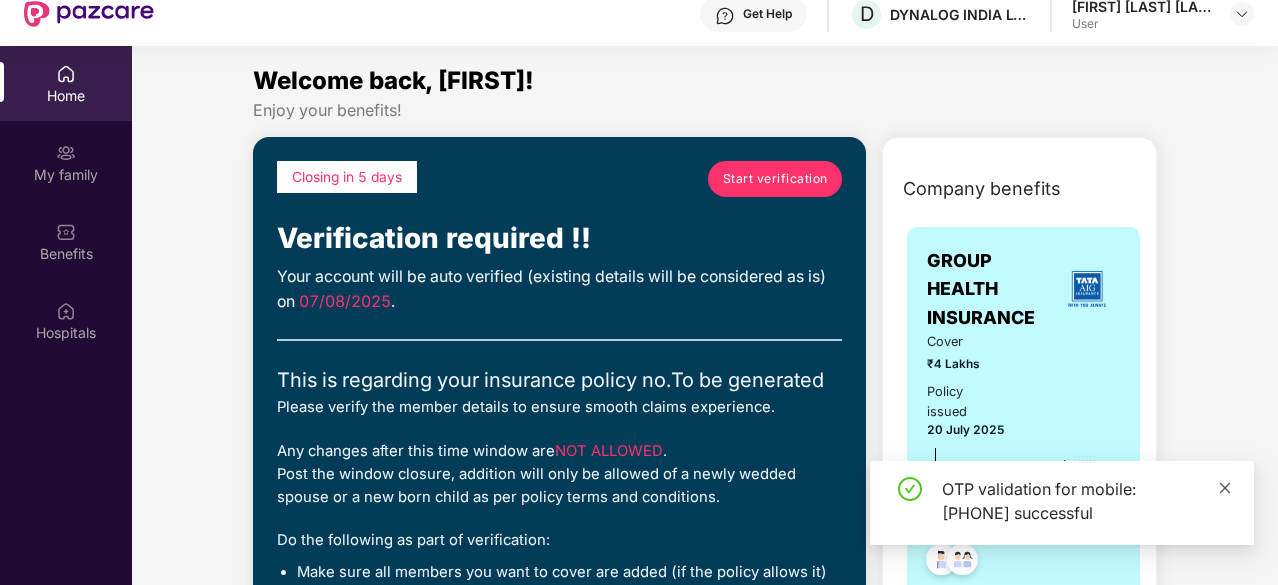 click 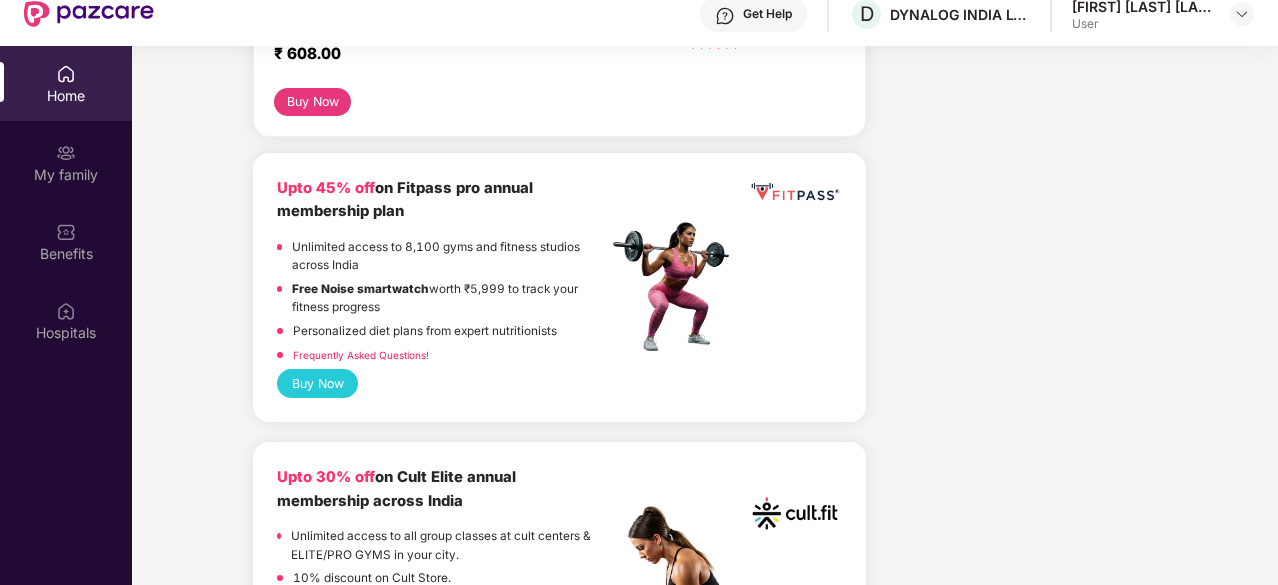 scroll, scrollTop: 900, scrollLeft: 0, axis: vertical 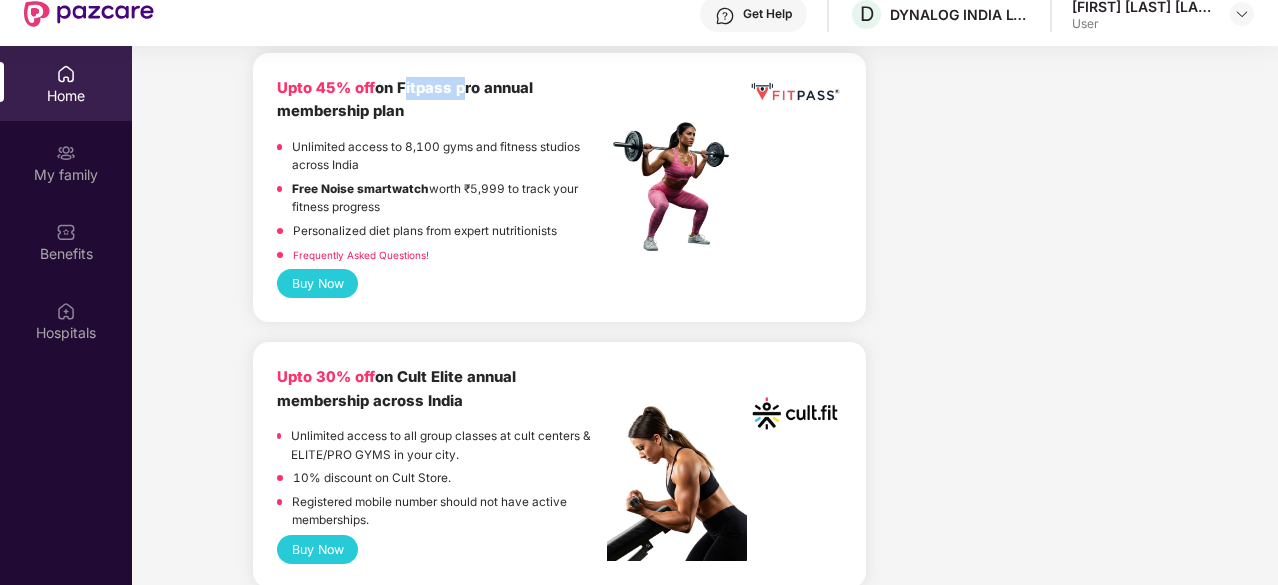 drag, startPoint x: 402, startPoint y: 102, endPoint x: 461, endPoint y: 107, distance: 59.211487 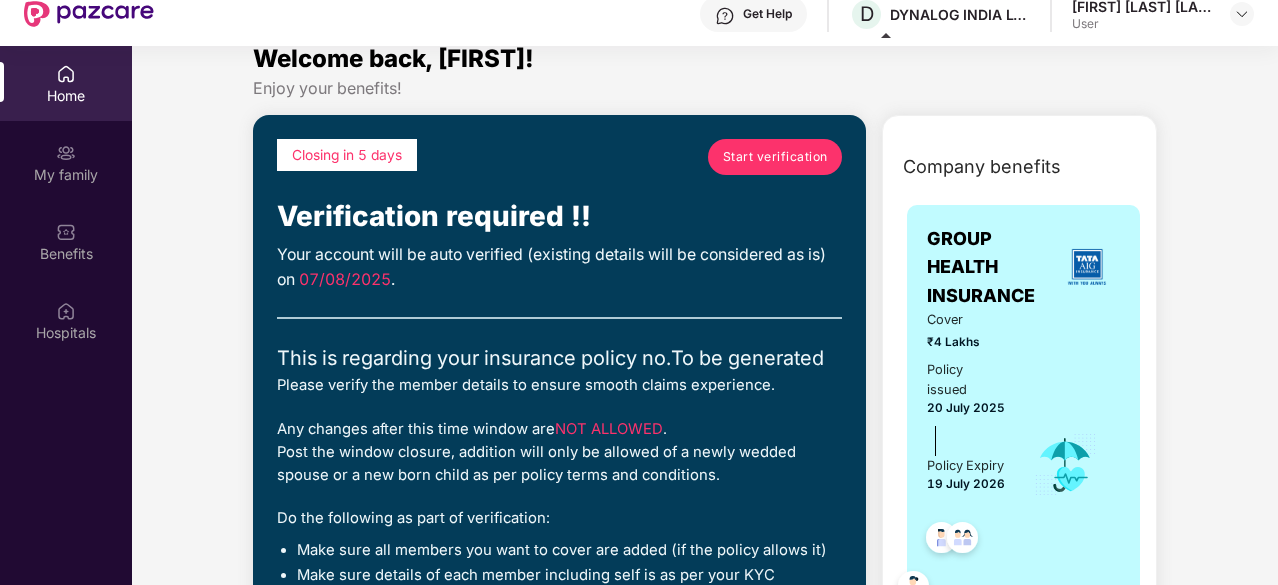 scroll, scrollTop: 0, scrollLeft: 0, axis: both 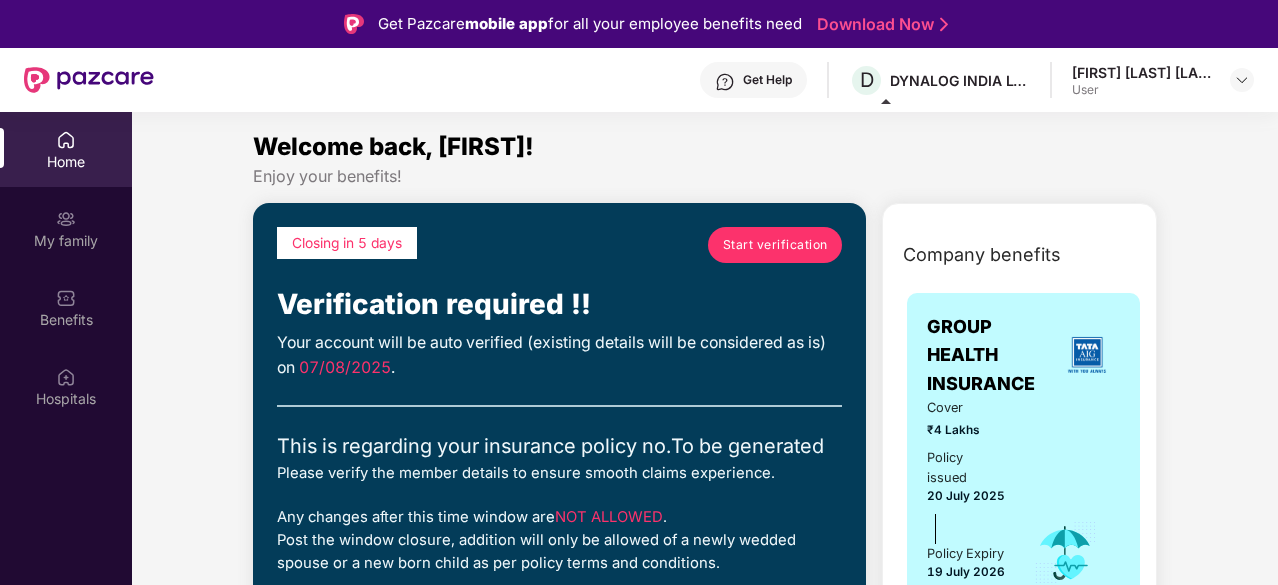 click on "Start verification" at bounding box center (775, 244) 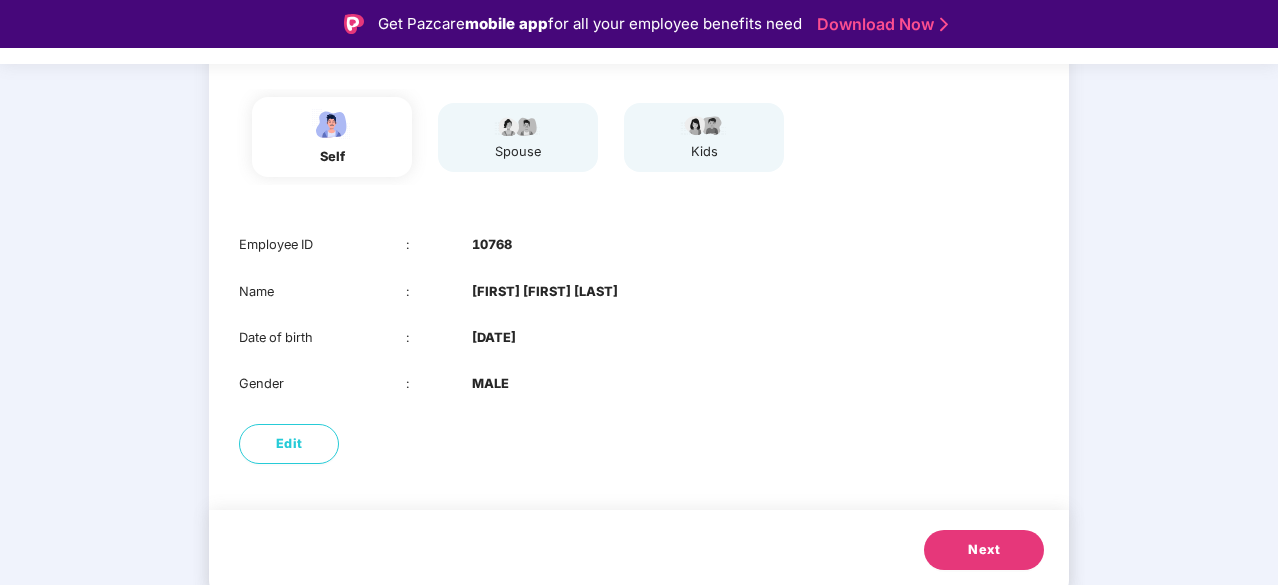 scroll, scrollTop: 203, scrollLeft: 0, axis: vertical 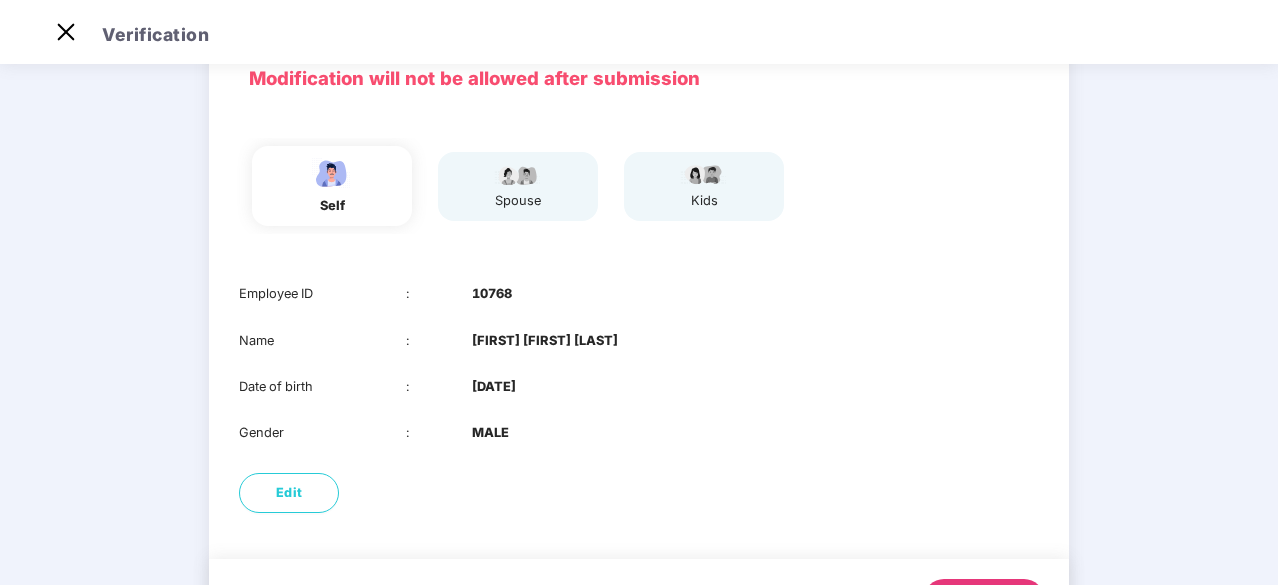 click on "spouse" at bounding box center [518, 186] 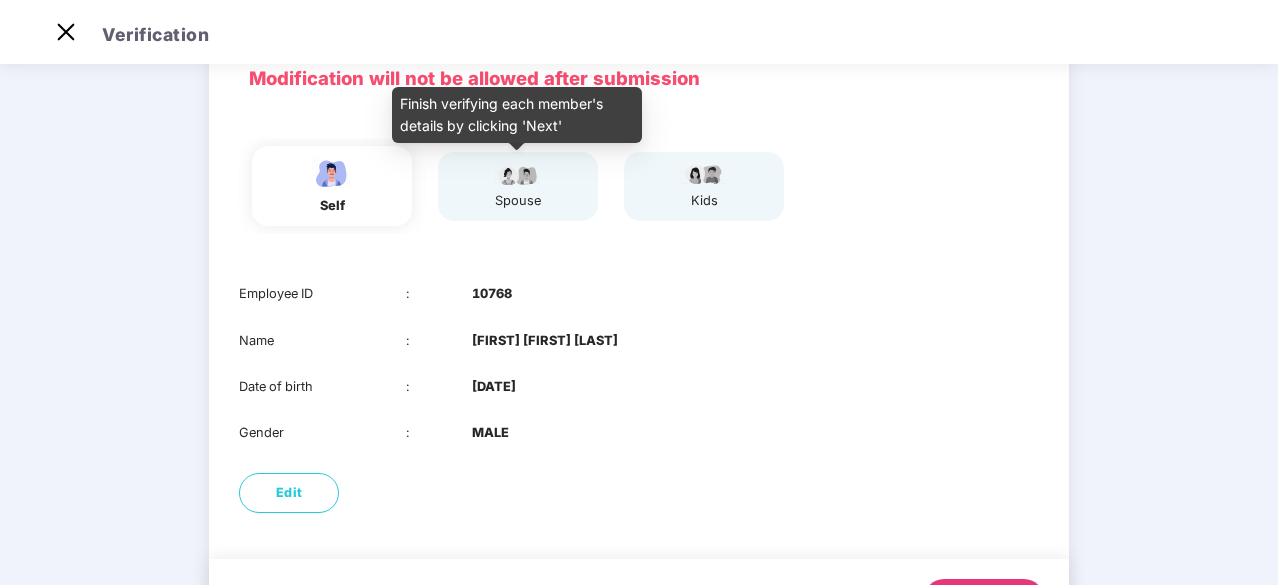 click at bounding box center [518, 174] 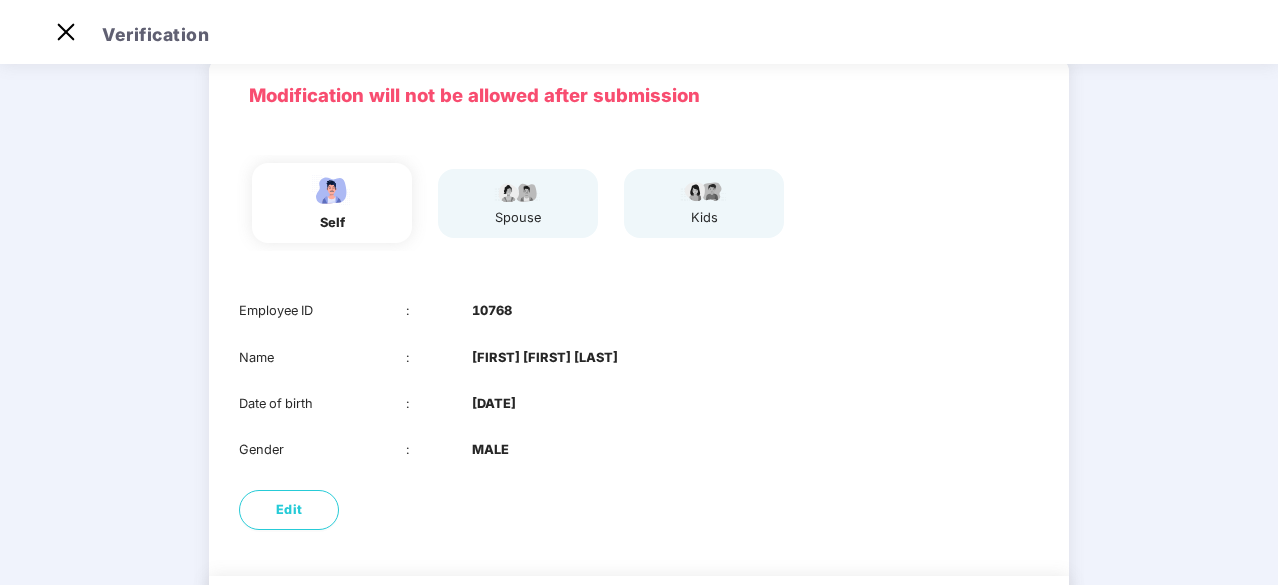 scroll, scrollTop: 0, scrollLeft: 0, axis: both 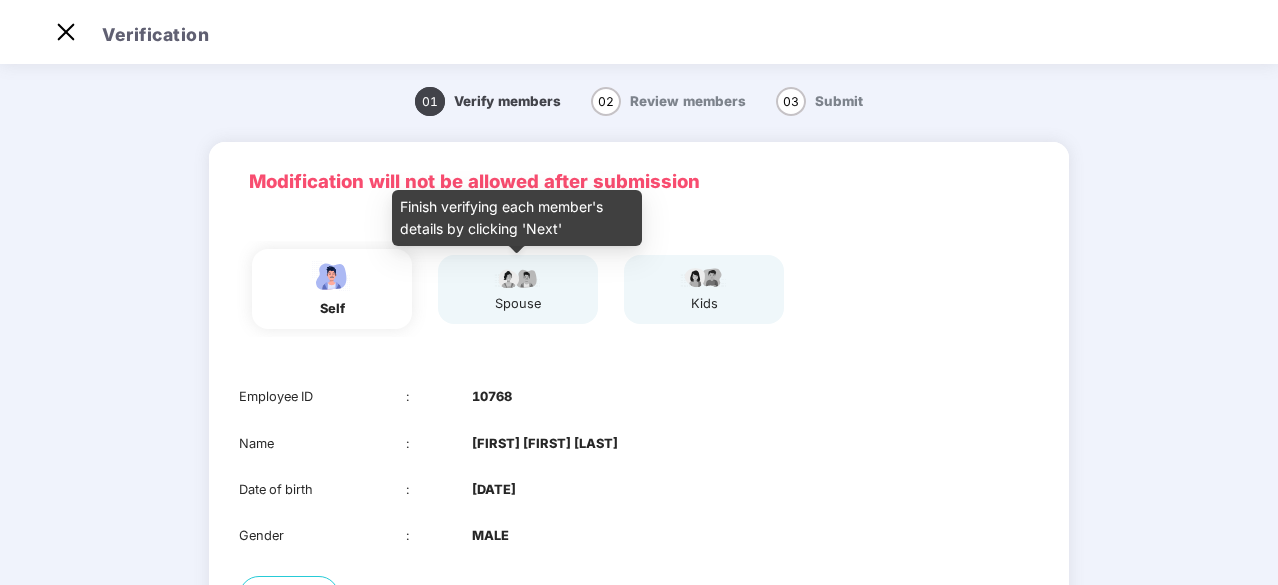 click on "spouse" at bounding box center (518, 304) 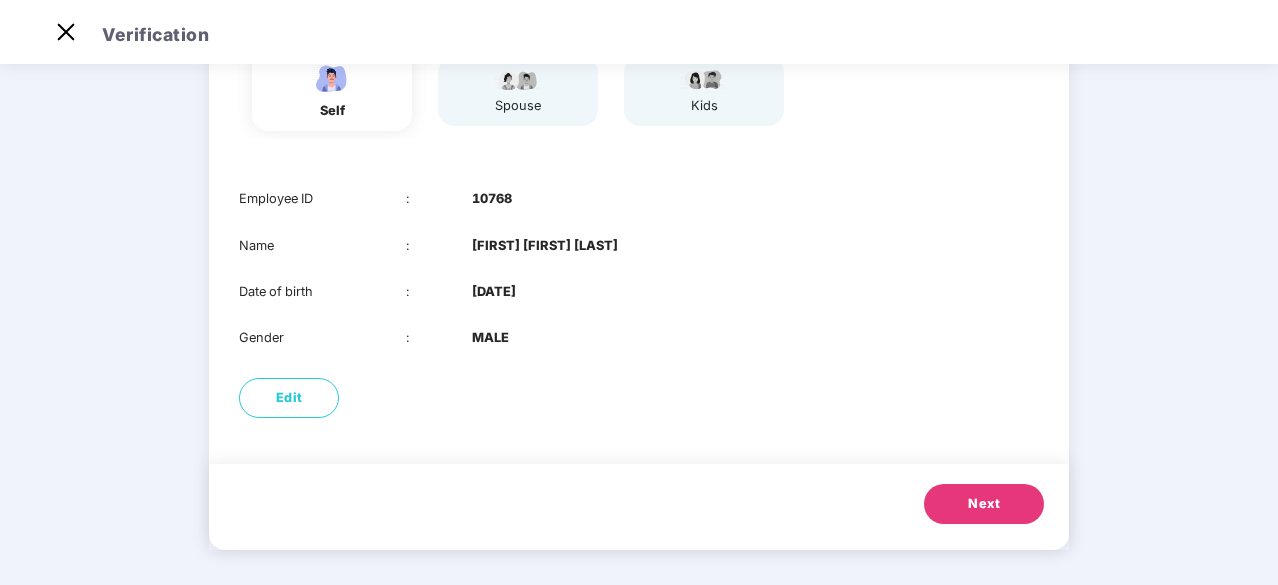 scroll, scrollTop: 203, scrollLeft: 0, axis: vertical 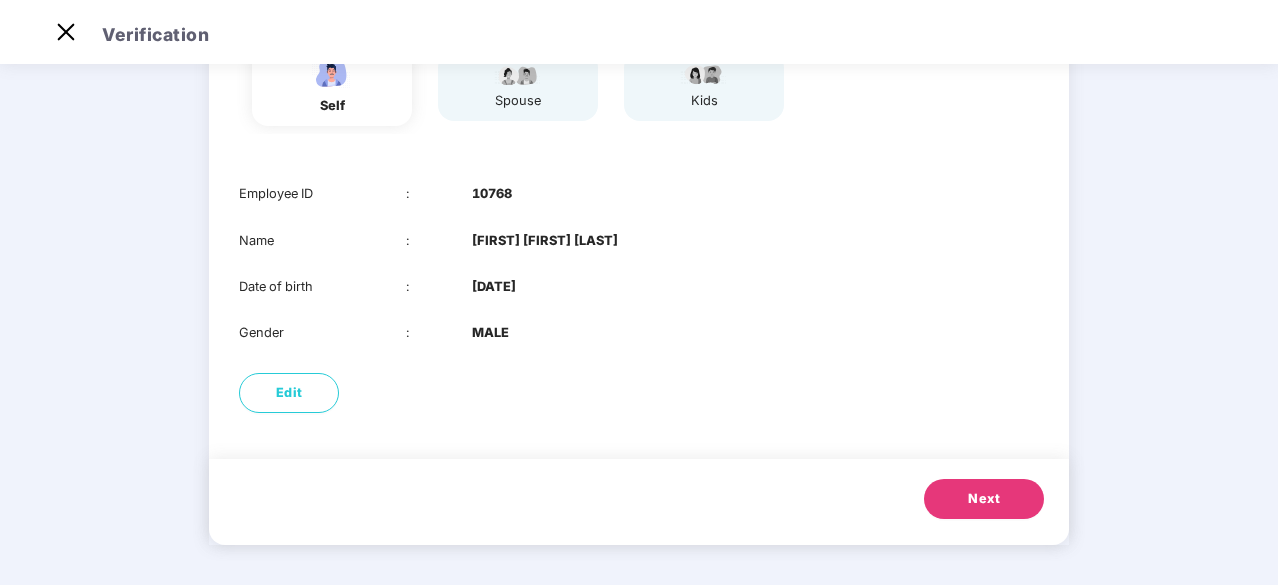 click on "Next" at bounding box center (984, 499) 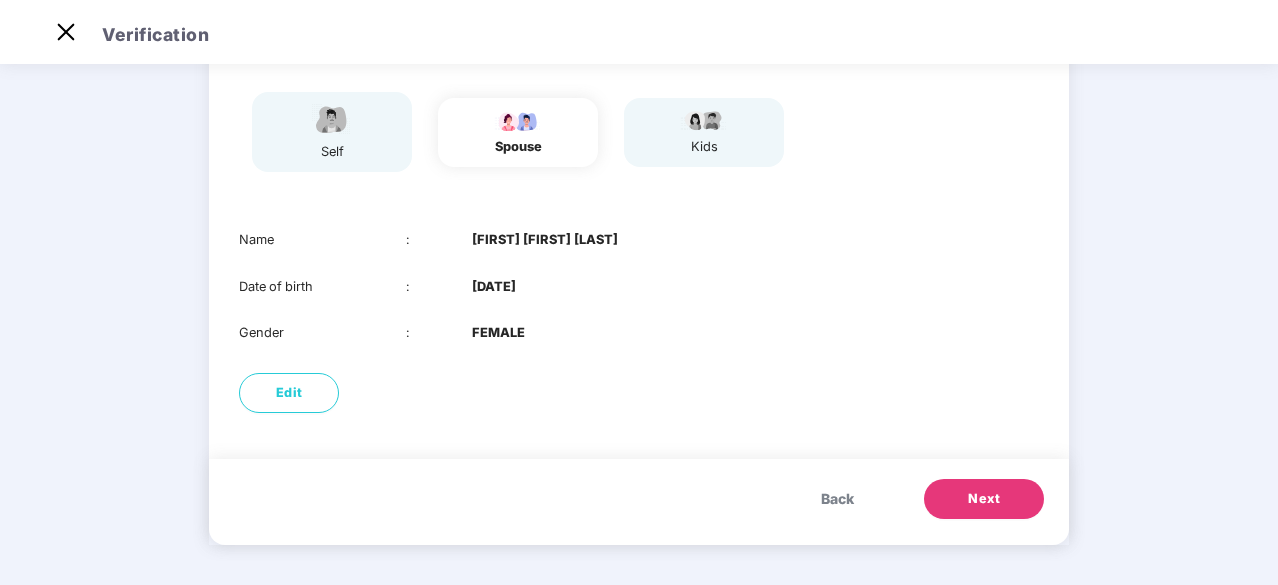 scroll, scrollTop: 156, scrollLeft: 0, axis: vertical 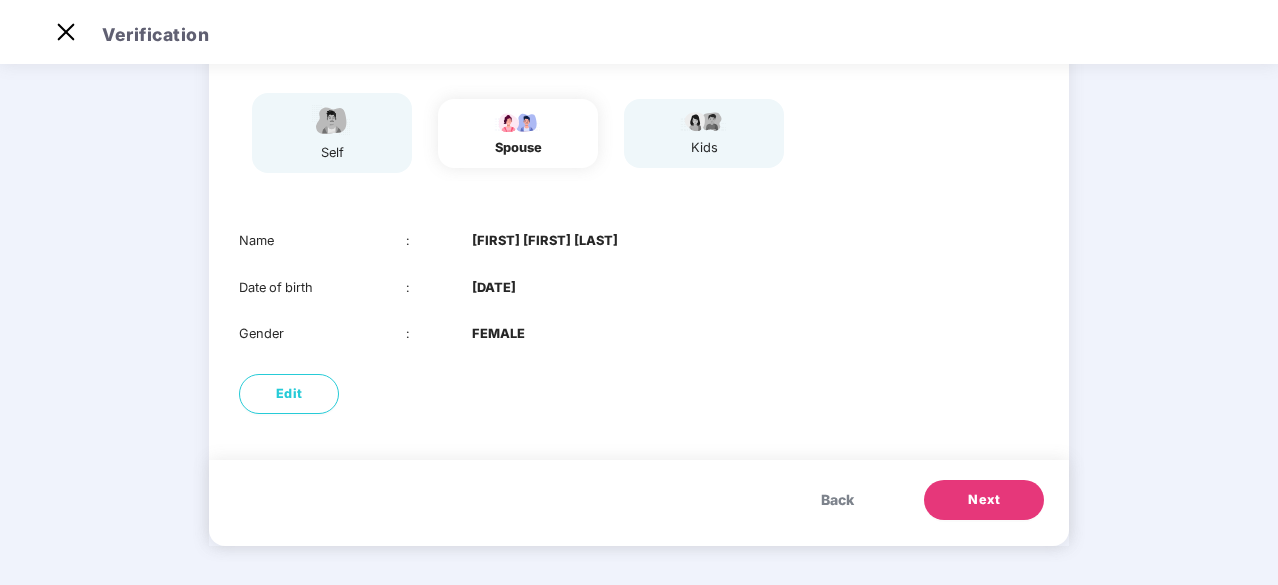 click on "Next" at bounding box center (984, 500) 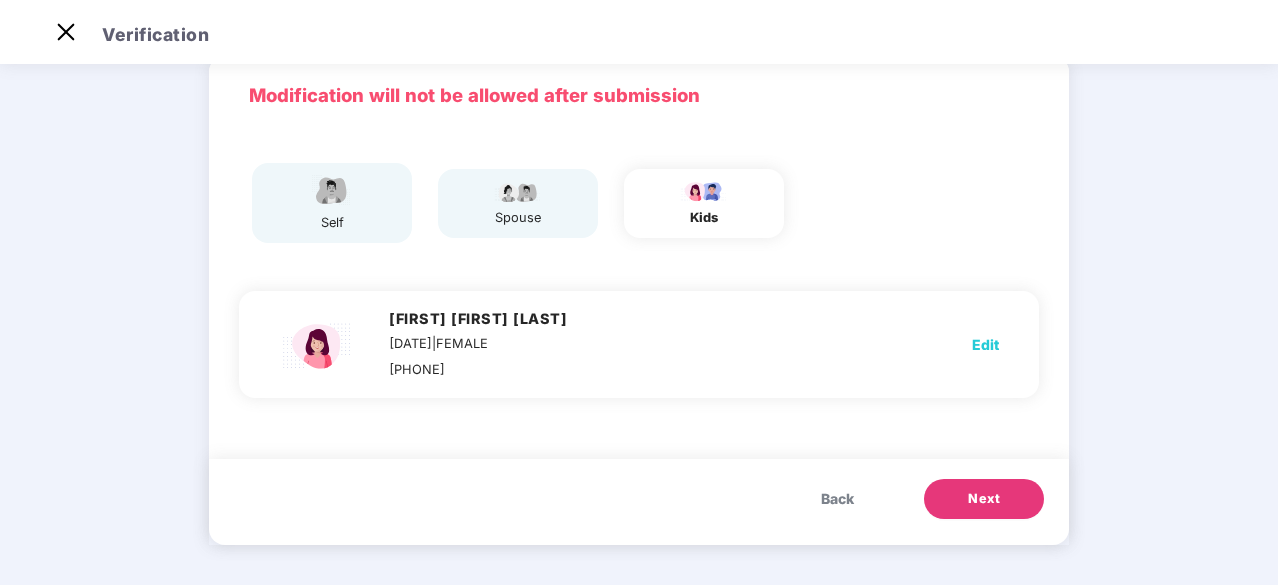 click on "Next" at bounding box center (984, 499) 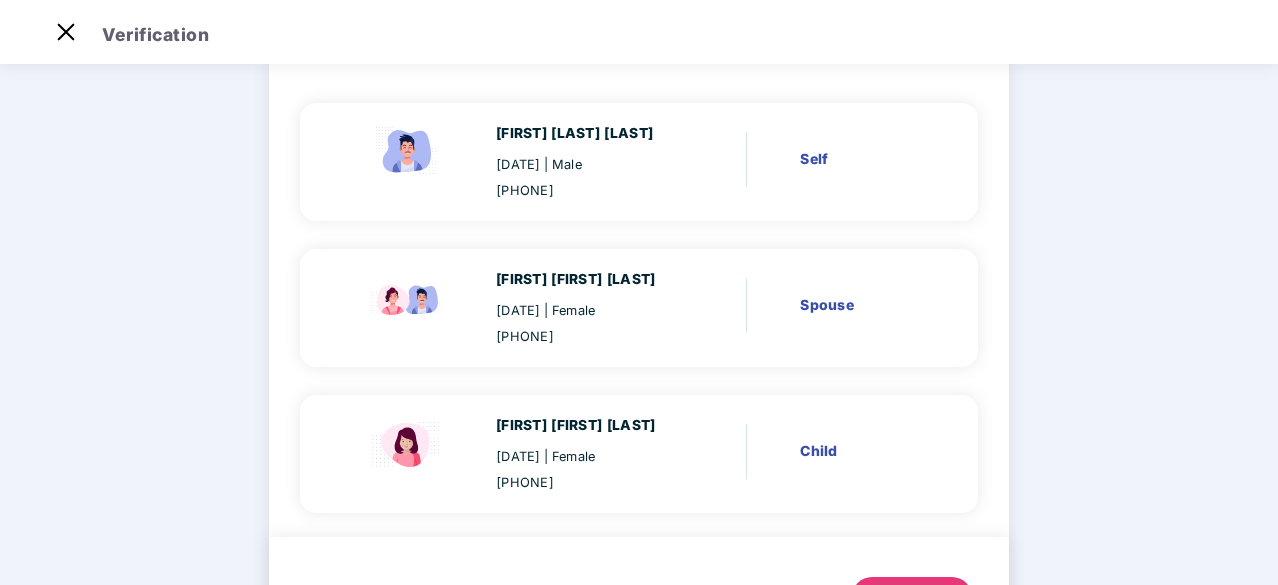 scroll, scrollTop: 257, scrollLeft: 0, axis: vertical 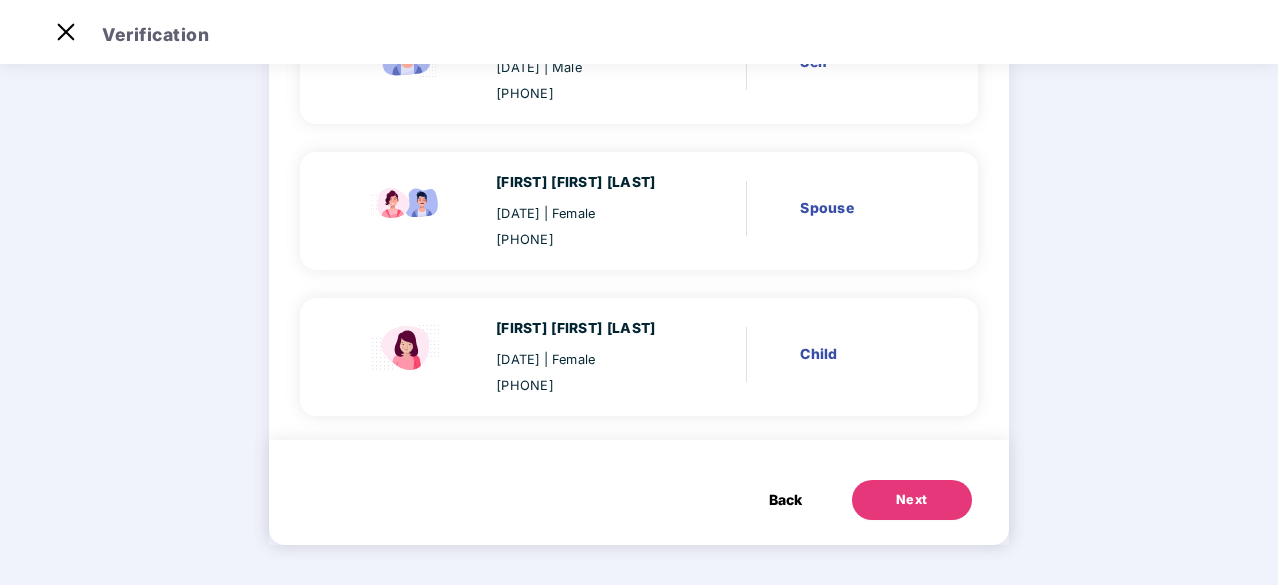 click on "Next" at bounding box center [912, 500] 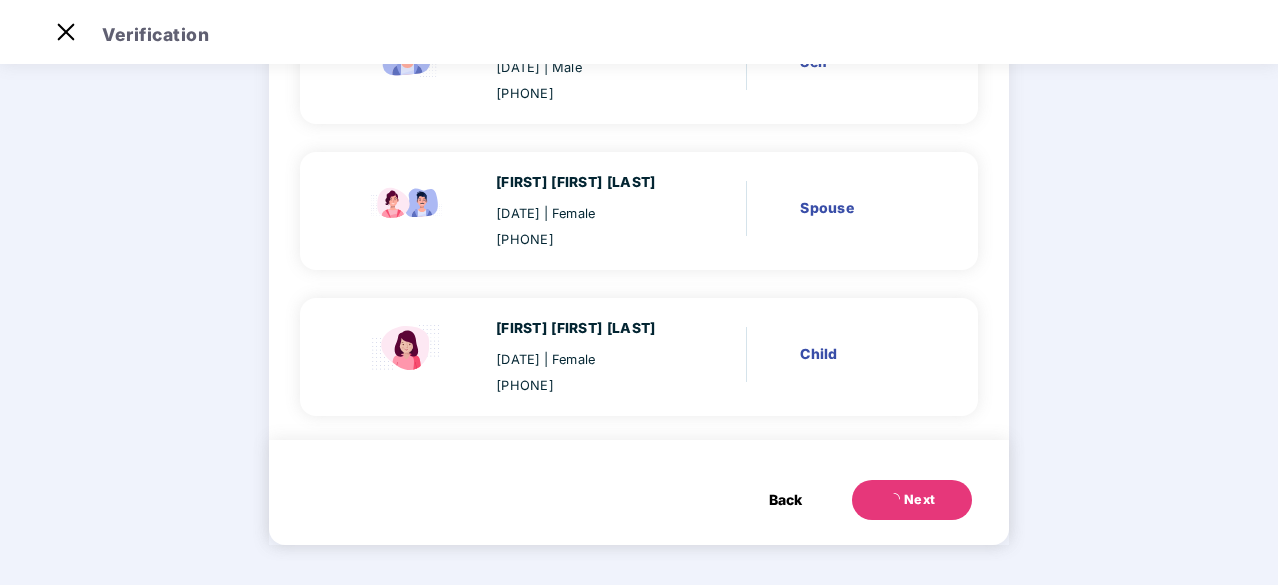 scroll, scrollTop: 0, scrollLeft: 0, axis: both 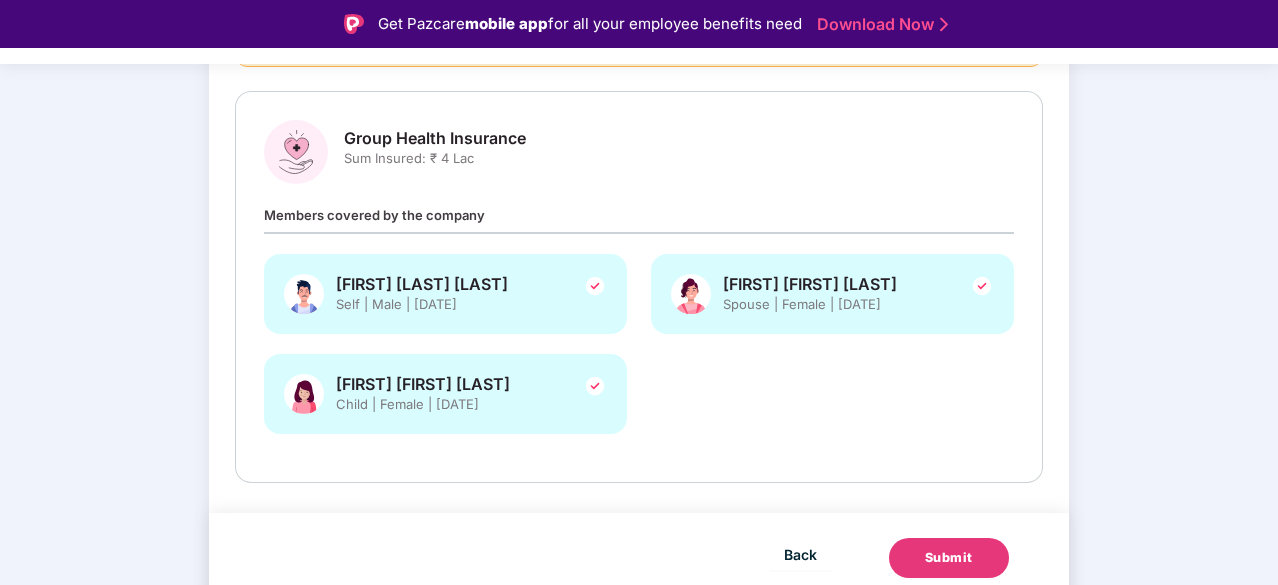 click on "Submit" at bounding box center [949, 558] 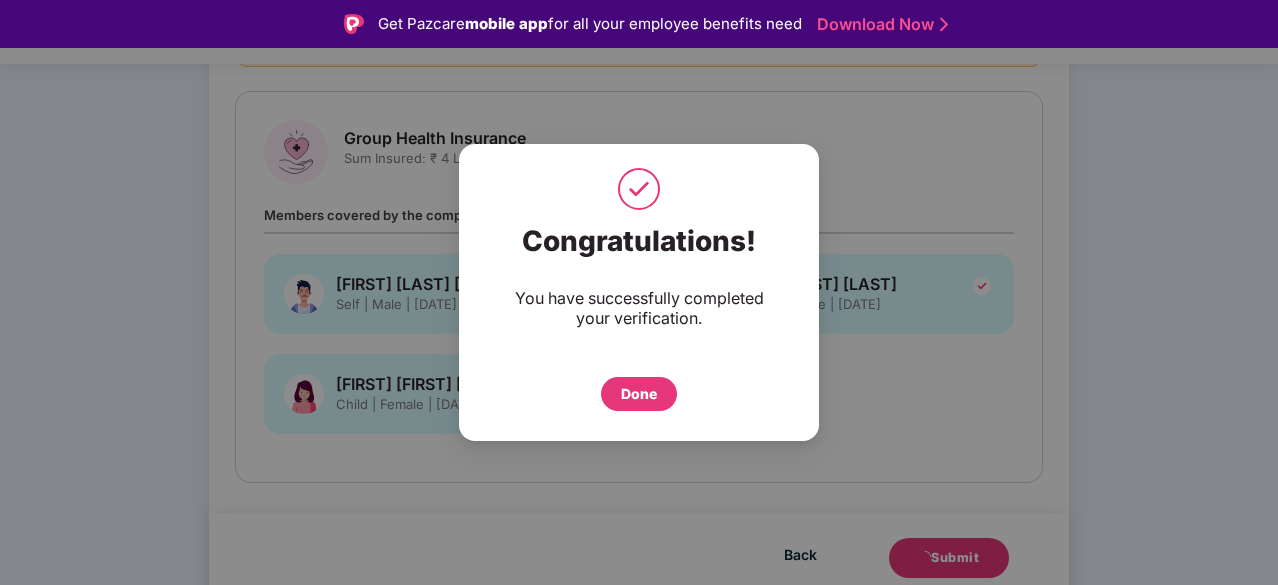 click on "Congratulations! You have successfully completed your verification. Done" at bounding box center [639, 317] 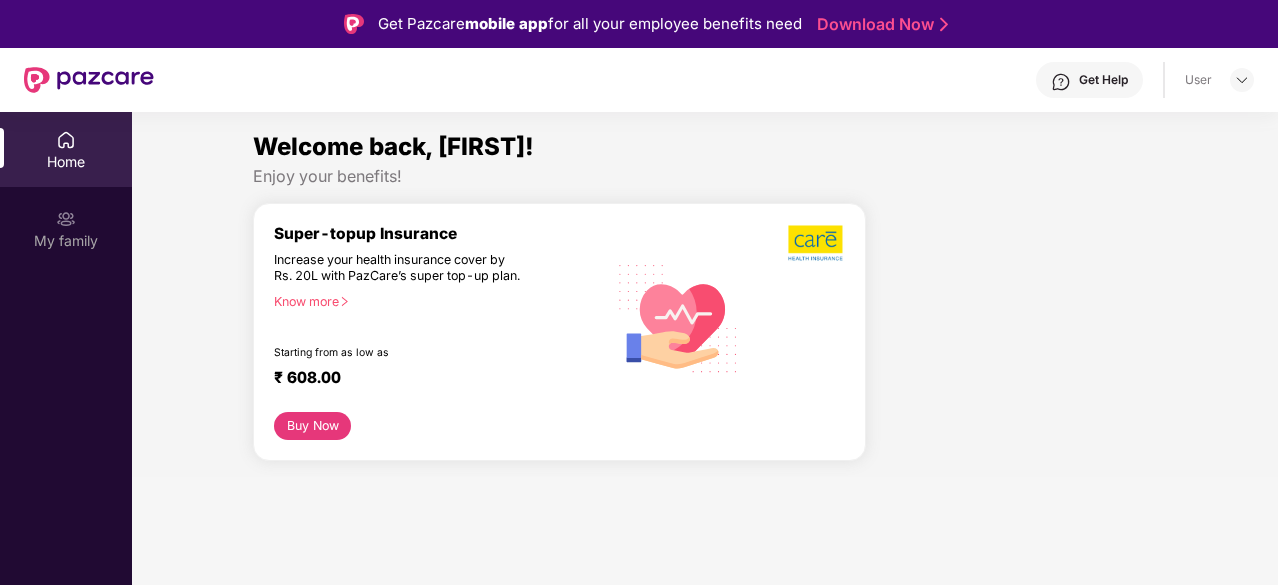 scroll, scrollTop: 0, scrollLeft: 0, axis: both 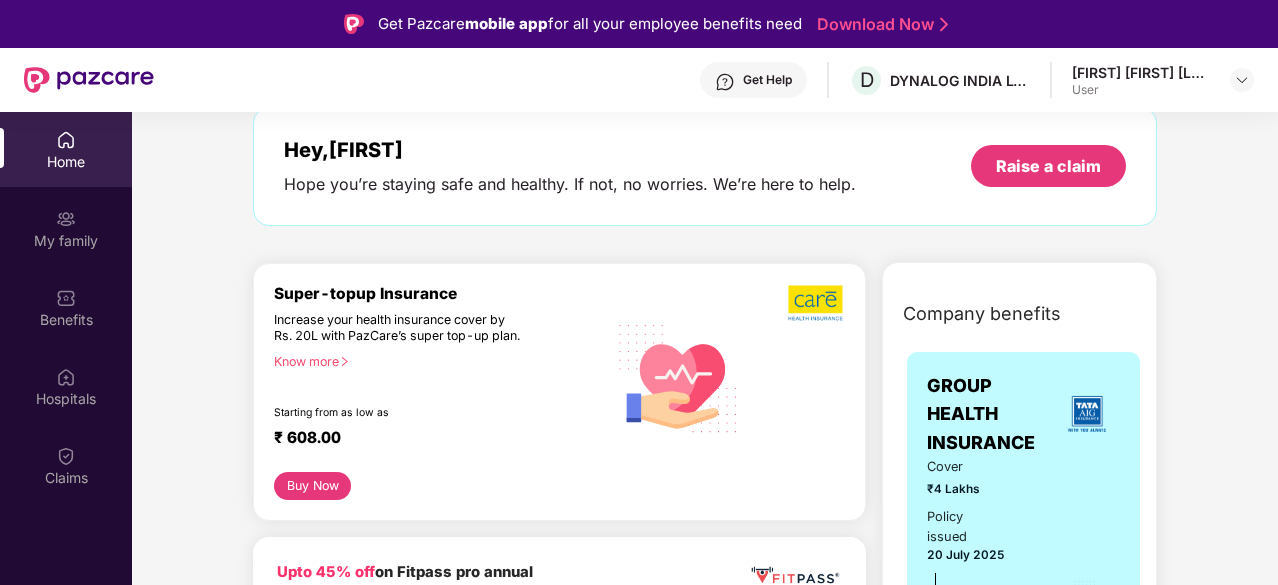 click on "Know more" at bounding box center [434, 361] 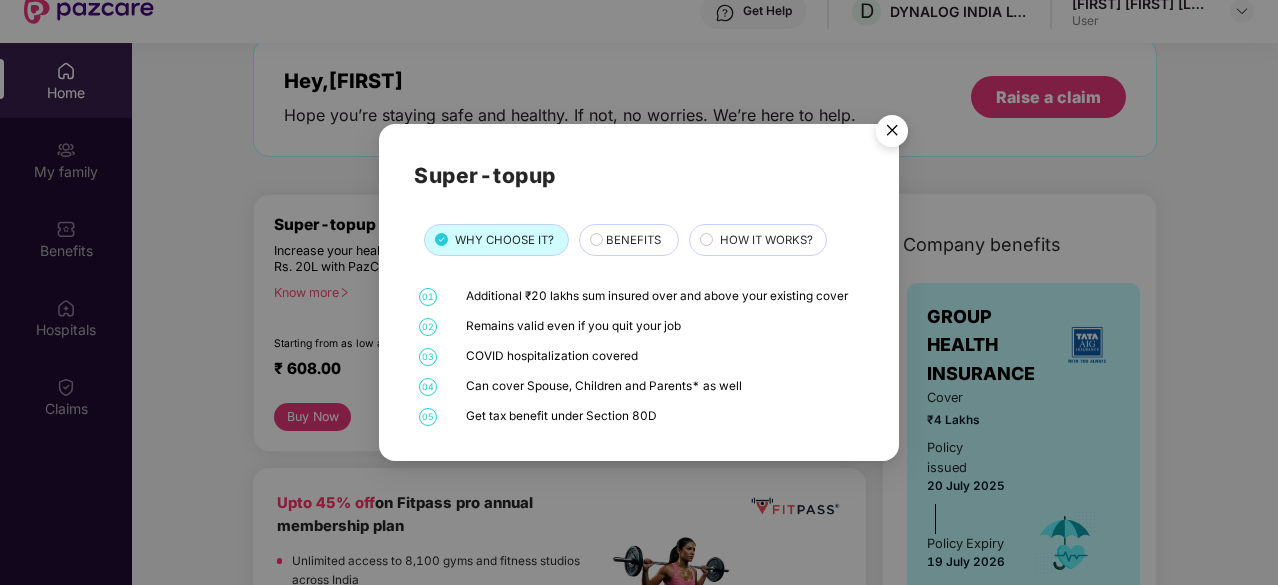 scroll, scrollTop: 100, scrollLeft: 0, axis: vertical 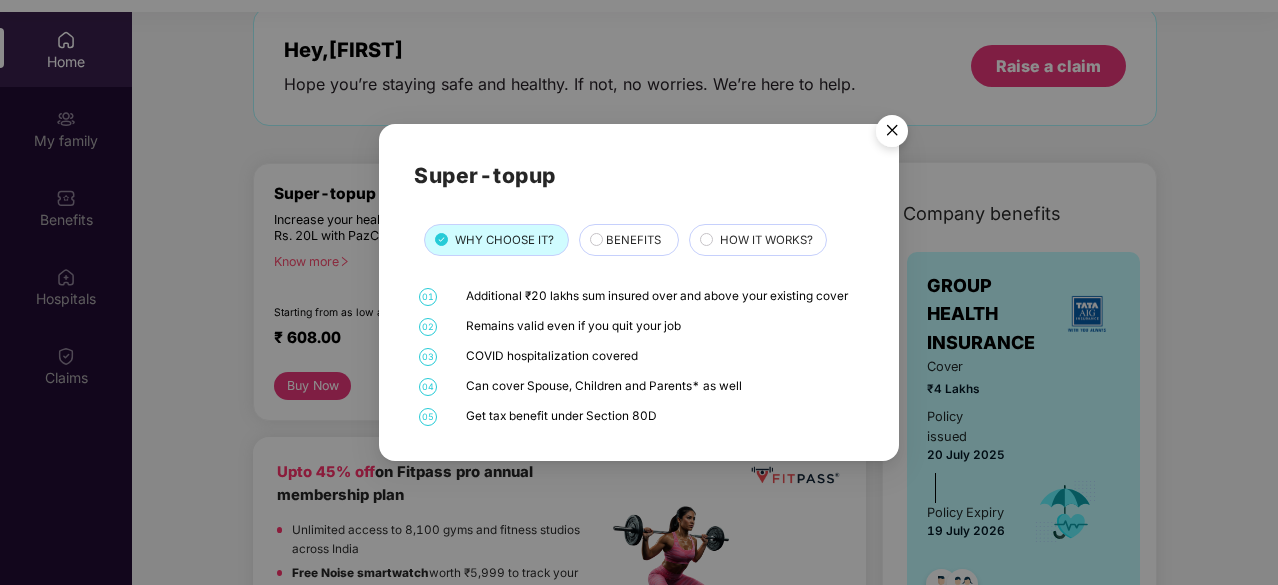 click at bounding box center [892, 134] 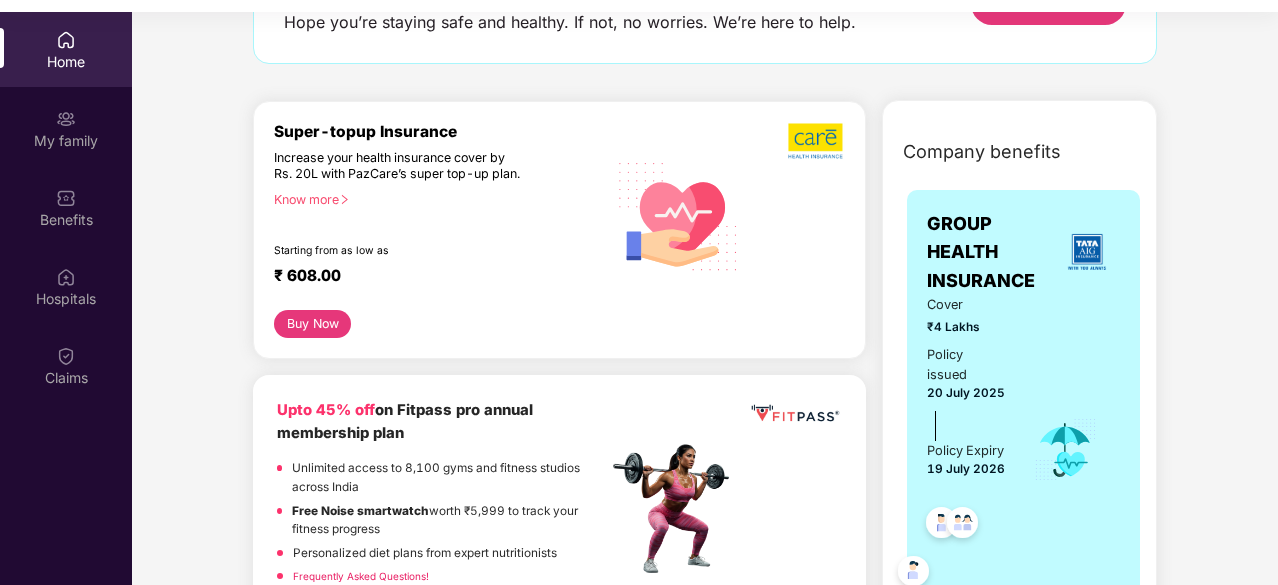 scroll, scrollTop: 100, scrollLeft: 0, axis: vertical 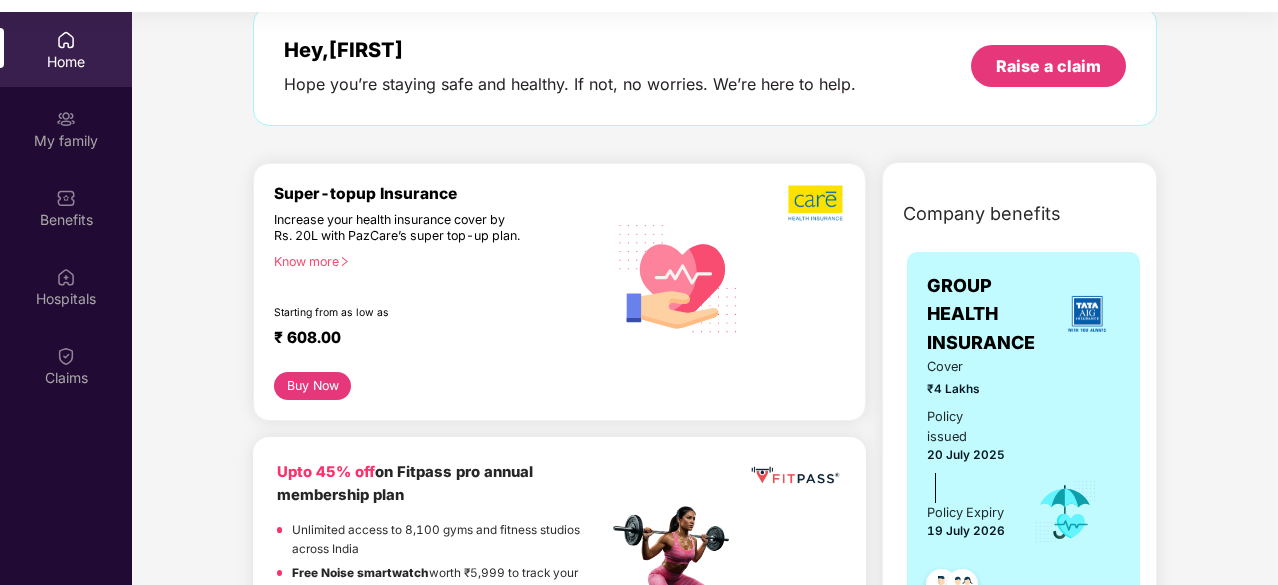 click on "Know more" at bounding box center [434, 261] 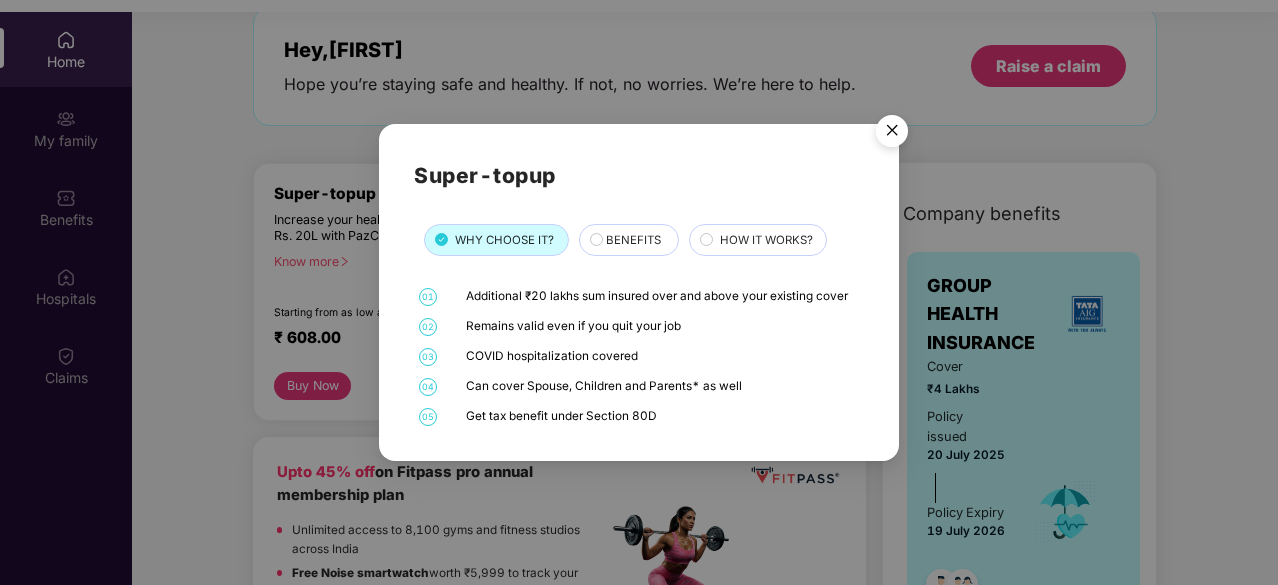 click at bounding box center [892, 134] 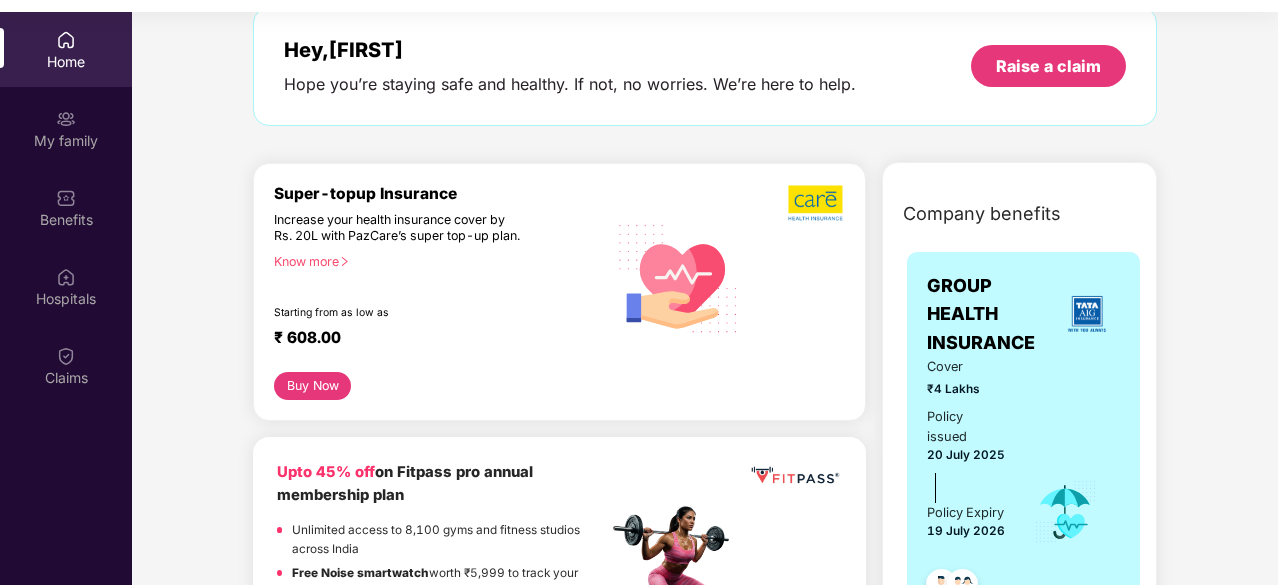 click on "Buy Now" at bounding box center [312, 386] 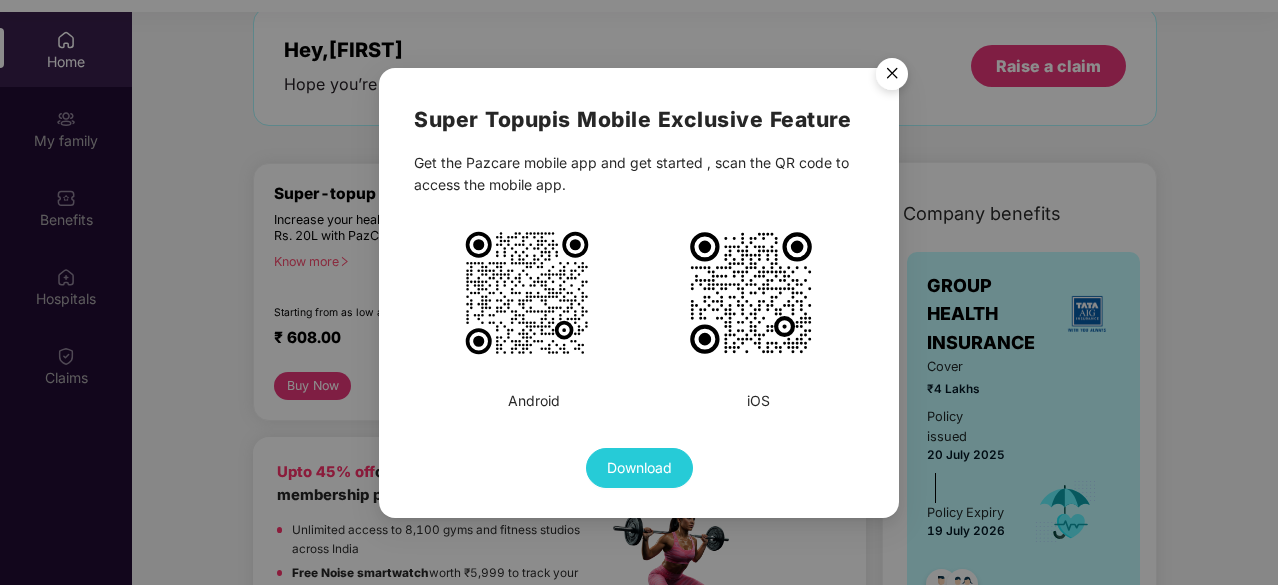 click at bounding box center [892, 77] 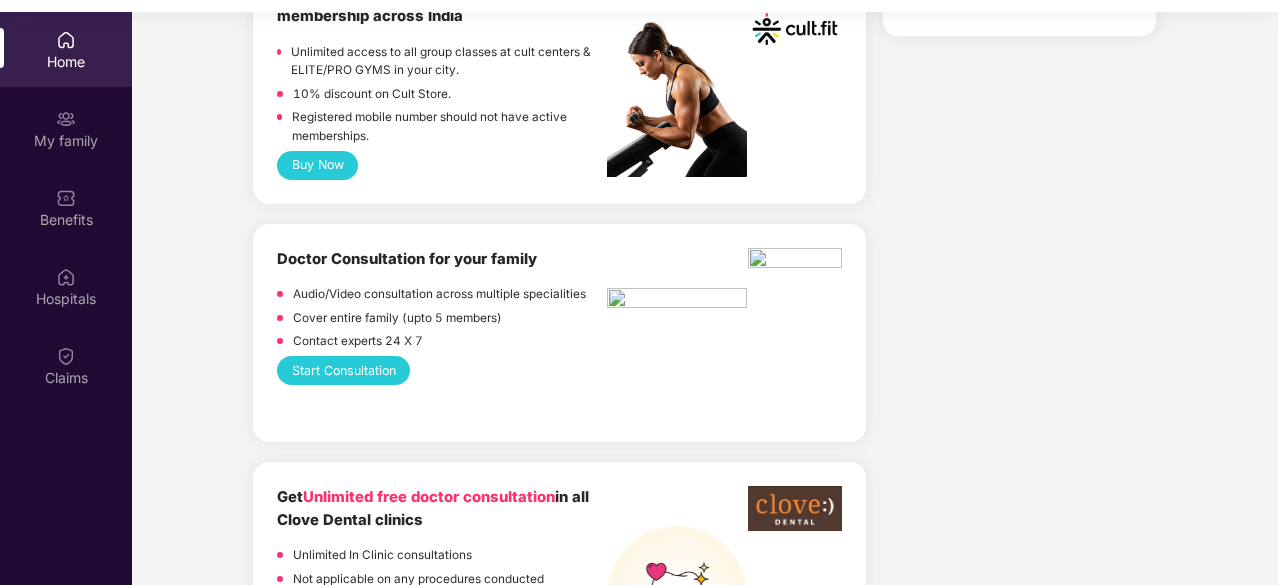 scroll, scrollTop: 1200, scrollLeft: 0, axis: vertical 